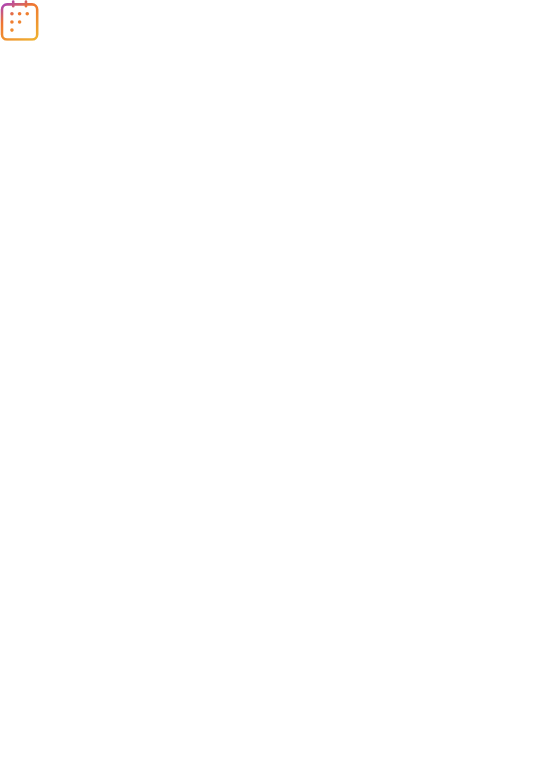 scroll, scrollTop: 0, scrollLeft: 0, axis: both 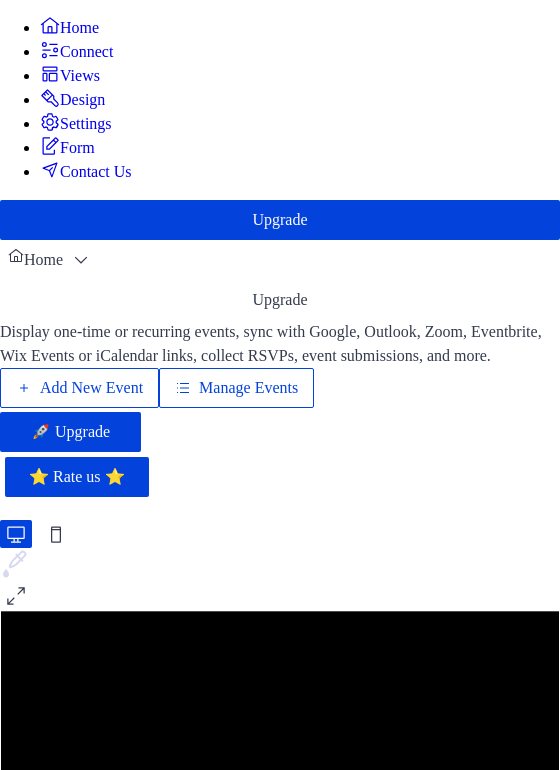 click on "Add New Event" at bounding box center (91, 388) 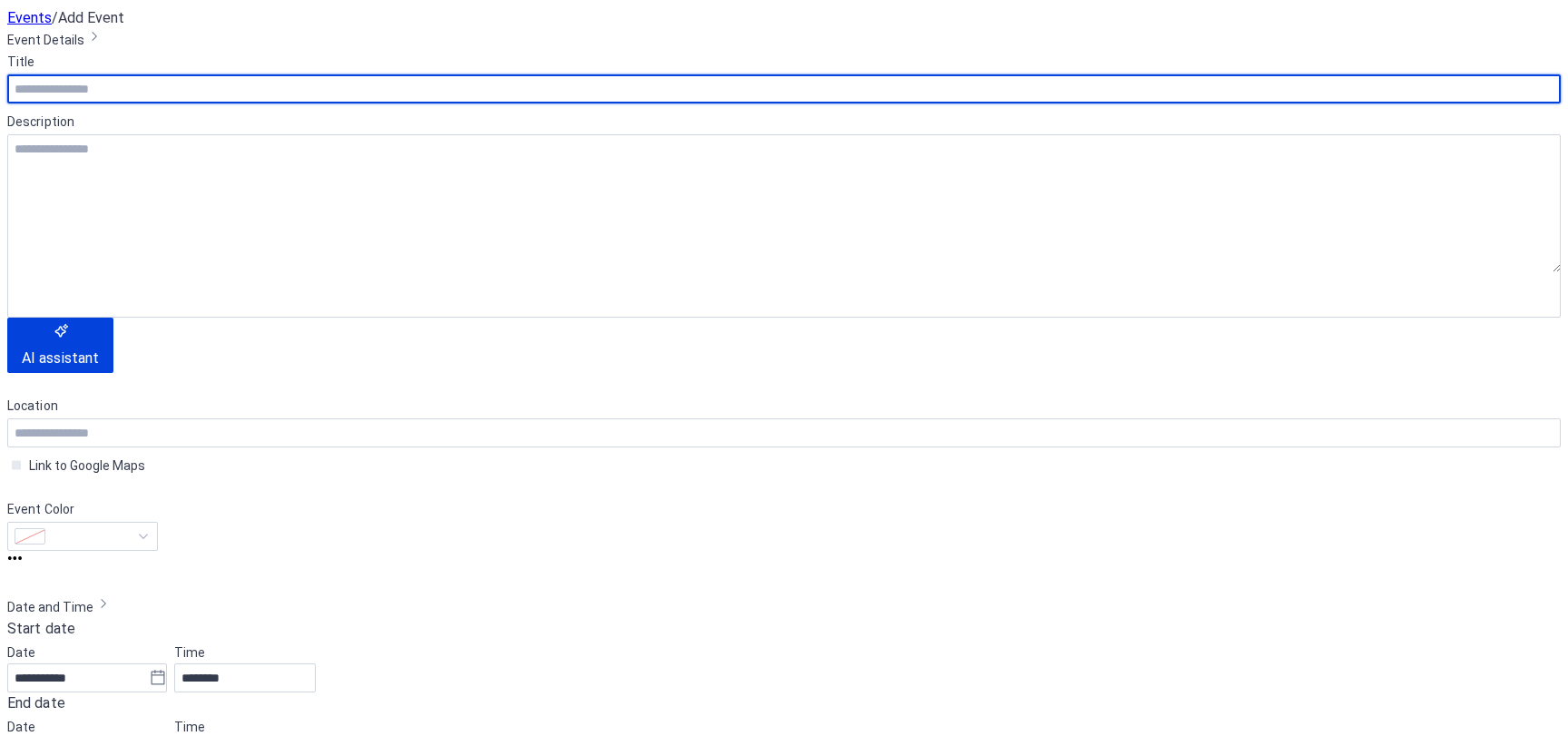 scroll, scrollTop: 0, scrollLeft: 0, axis: both 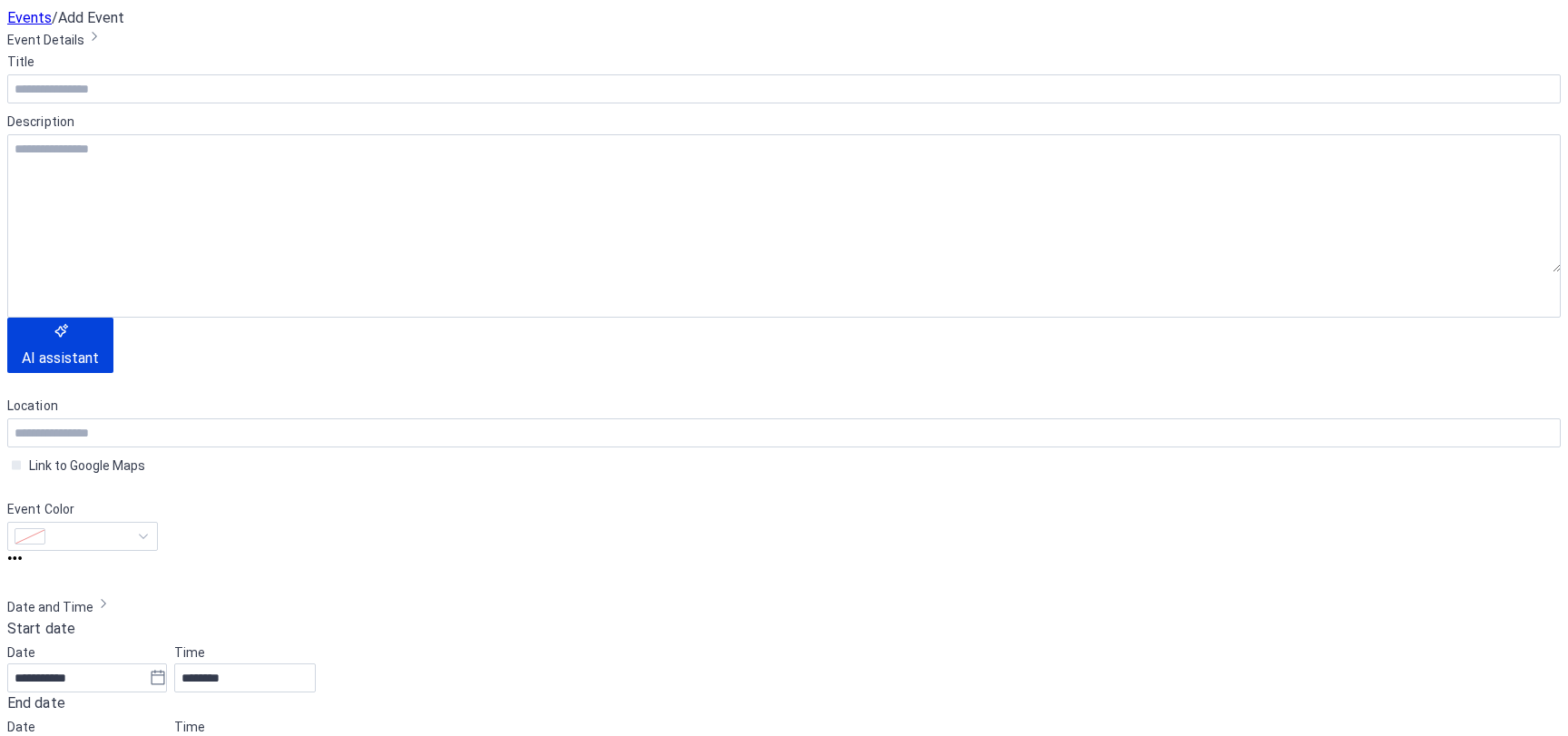 click on "Cancel" at bounding box center [43, 1587] 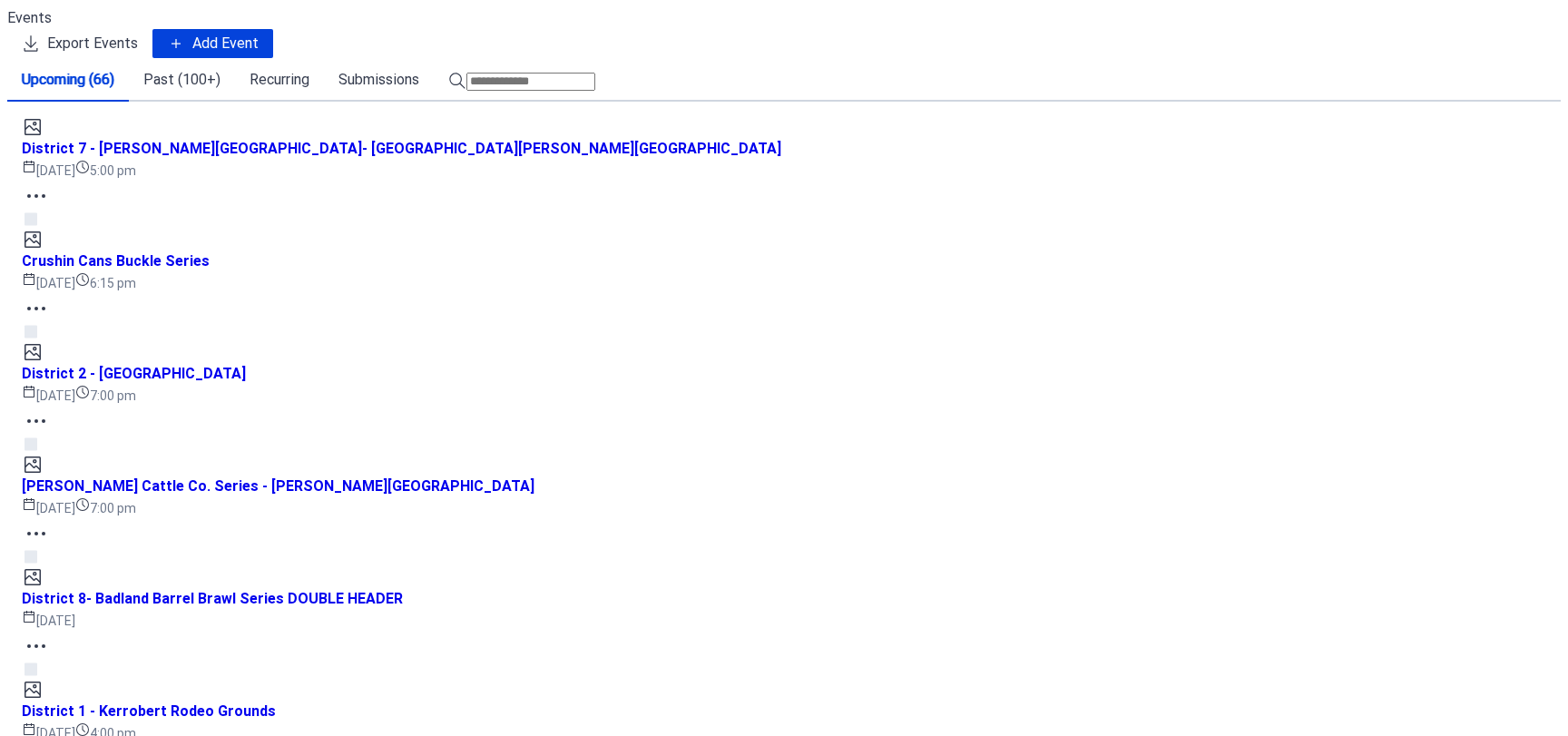 scroll, scrollTop: 0, scrollLeft: 0, axis: both 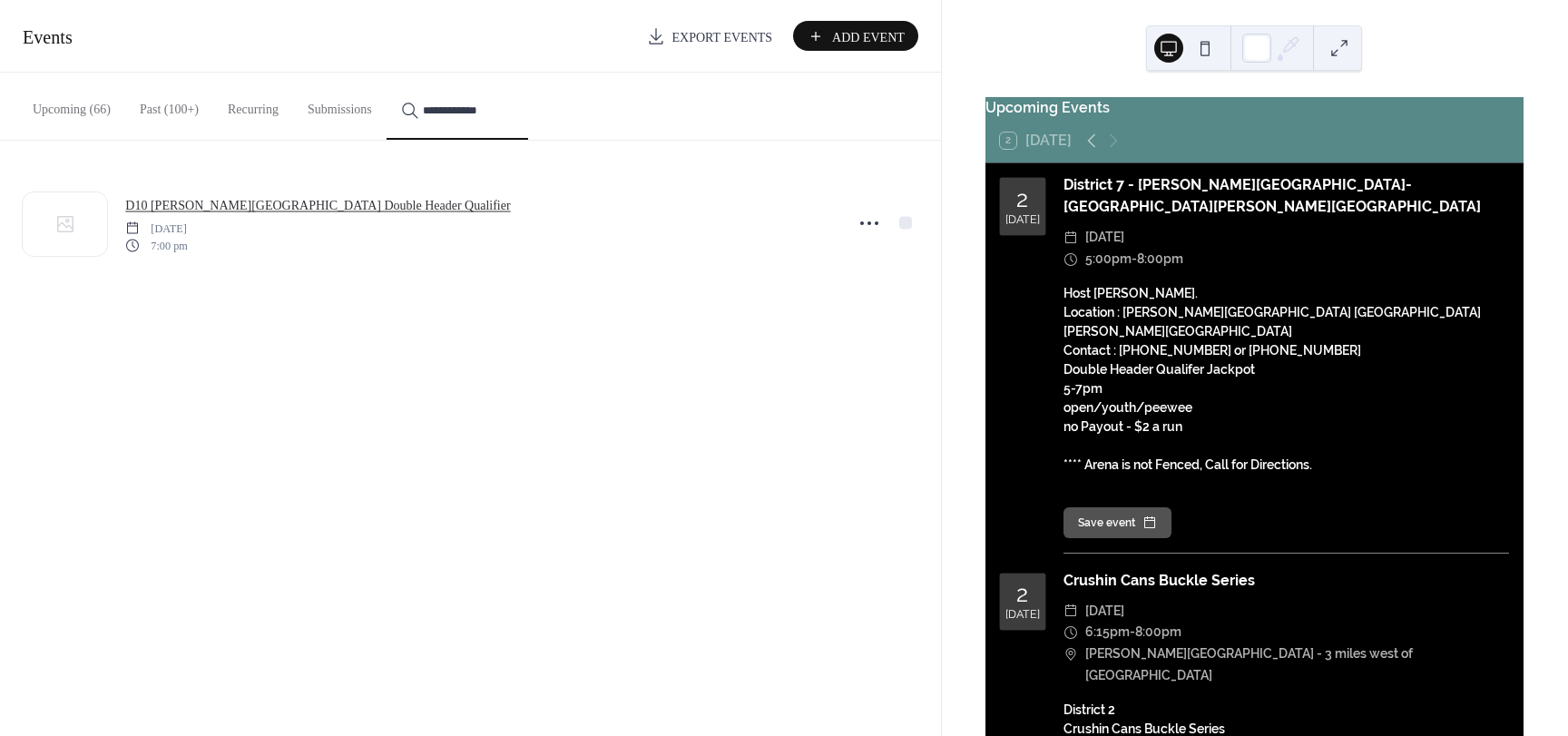 type on "**********" 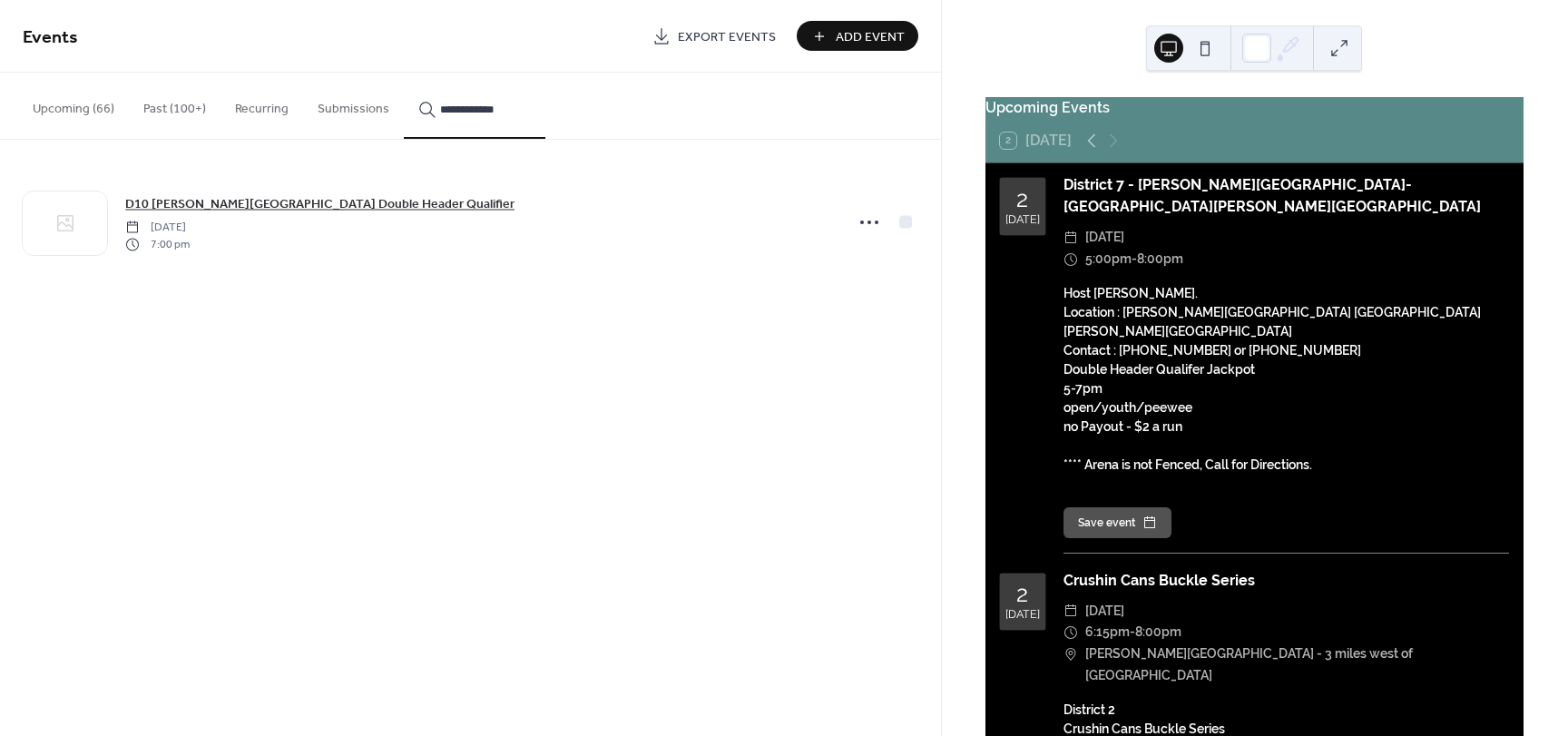 click on "D10 Schellenberg Arena Double Header Qualifier" at bounding box center (319, 204) 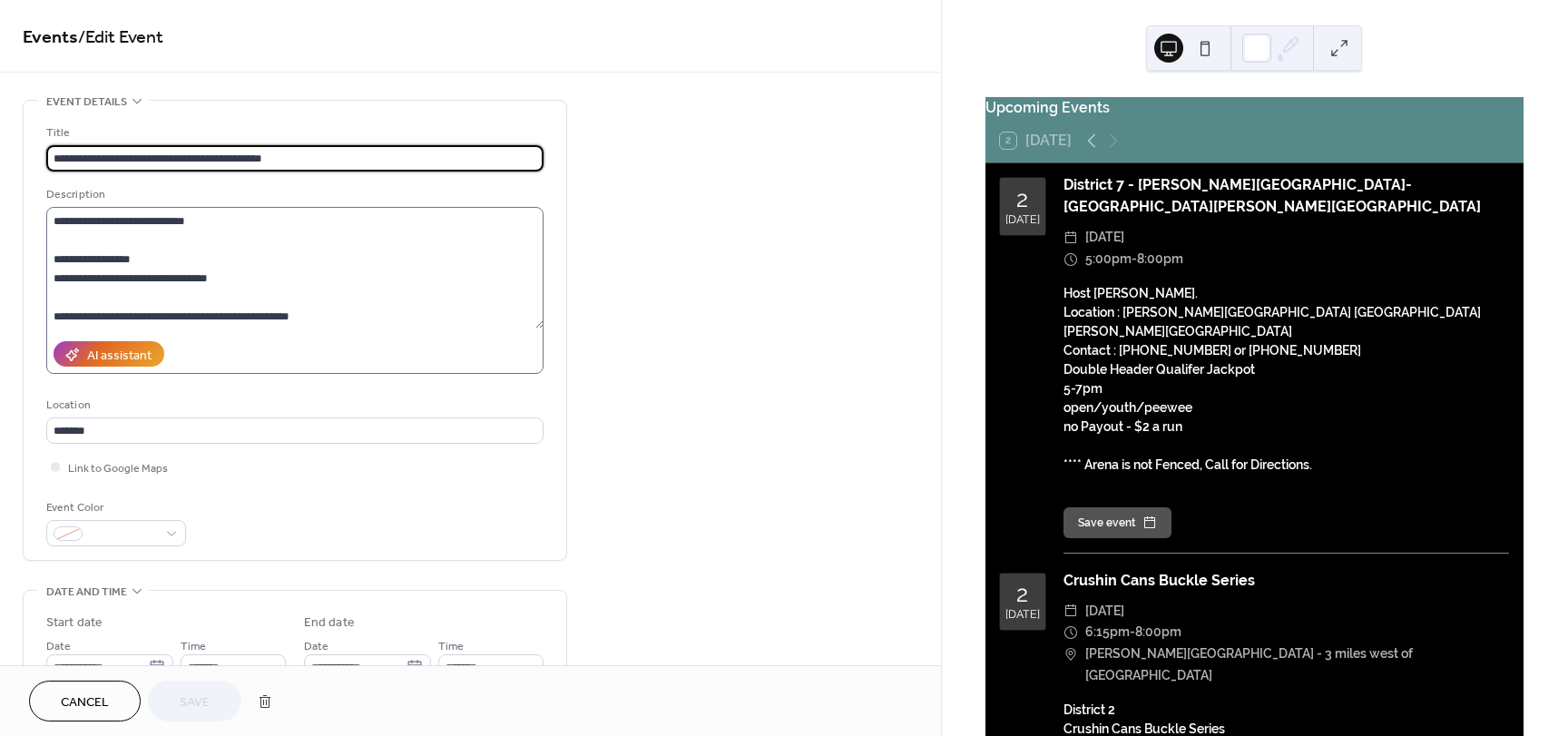 scroll, scrollTop: 76, scrollLeft: 0, axis: vertical 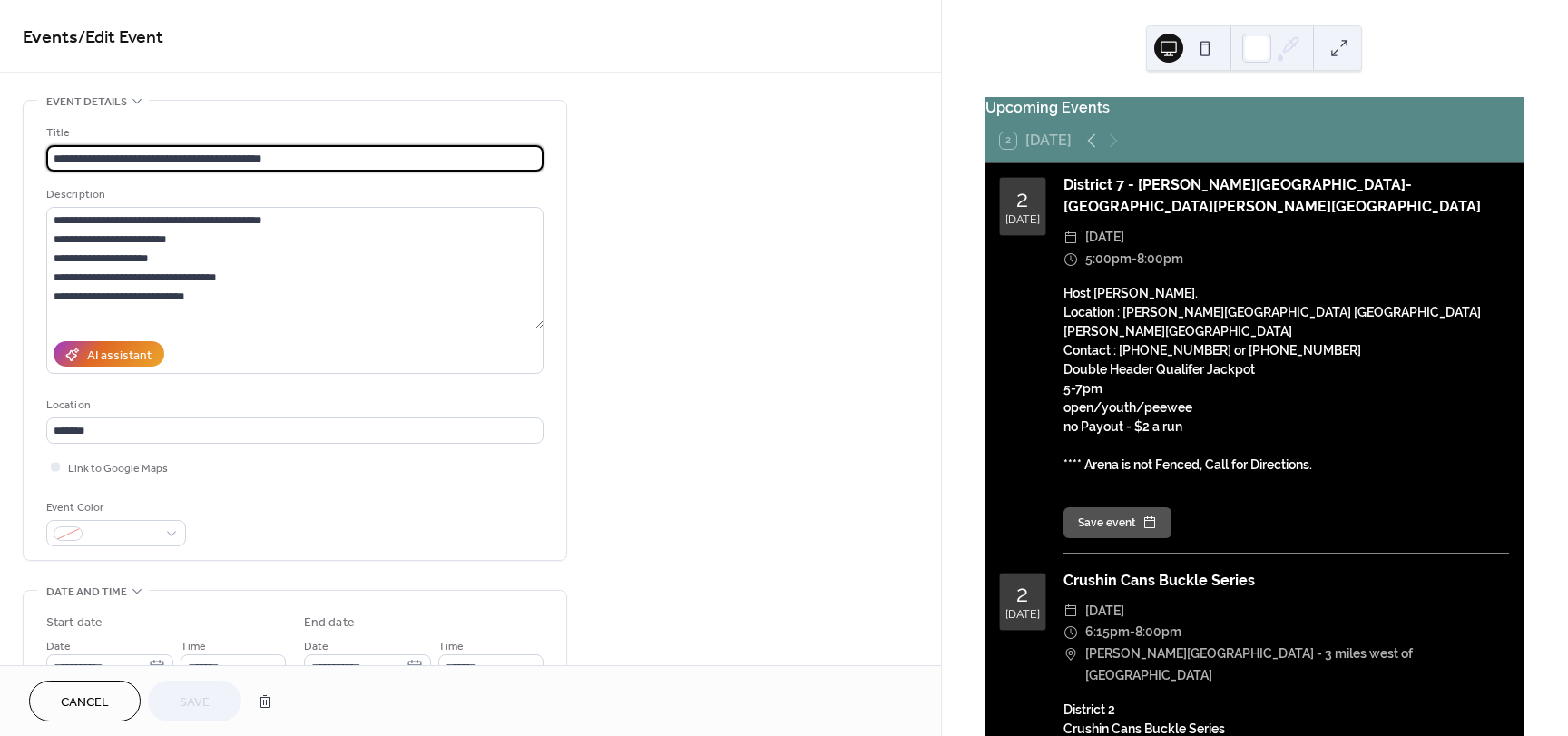 click on "Cancel" at bounding box center (84, 702) 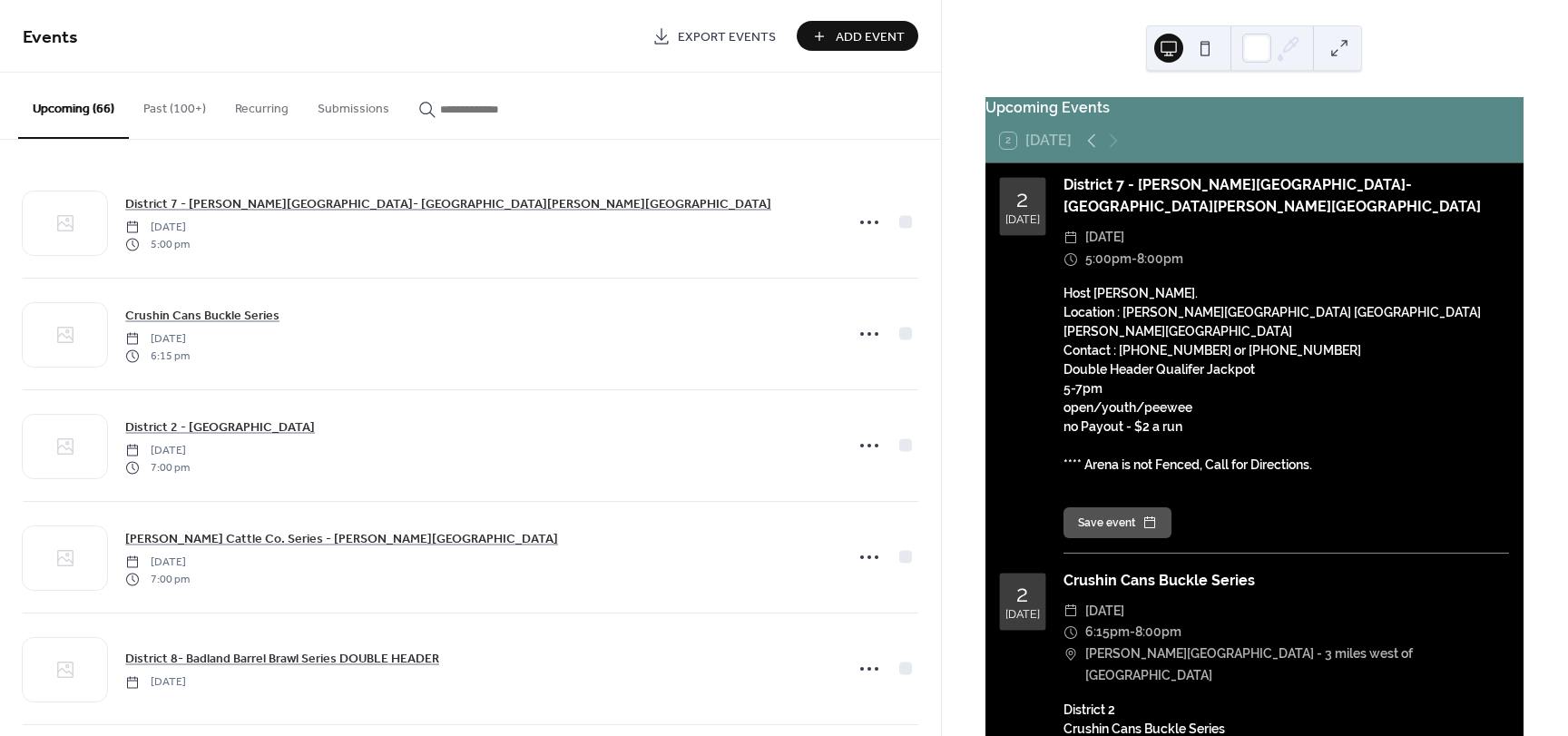 click on "Add Event" at bounding box center (870, 37) 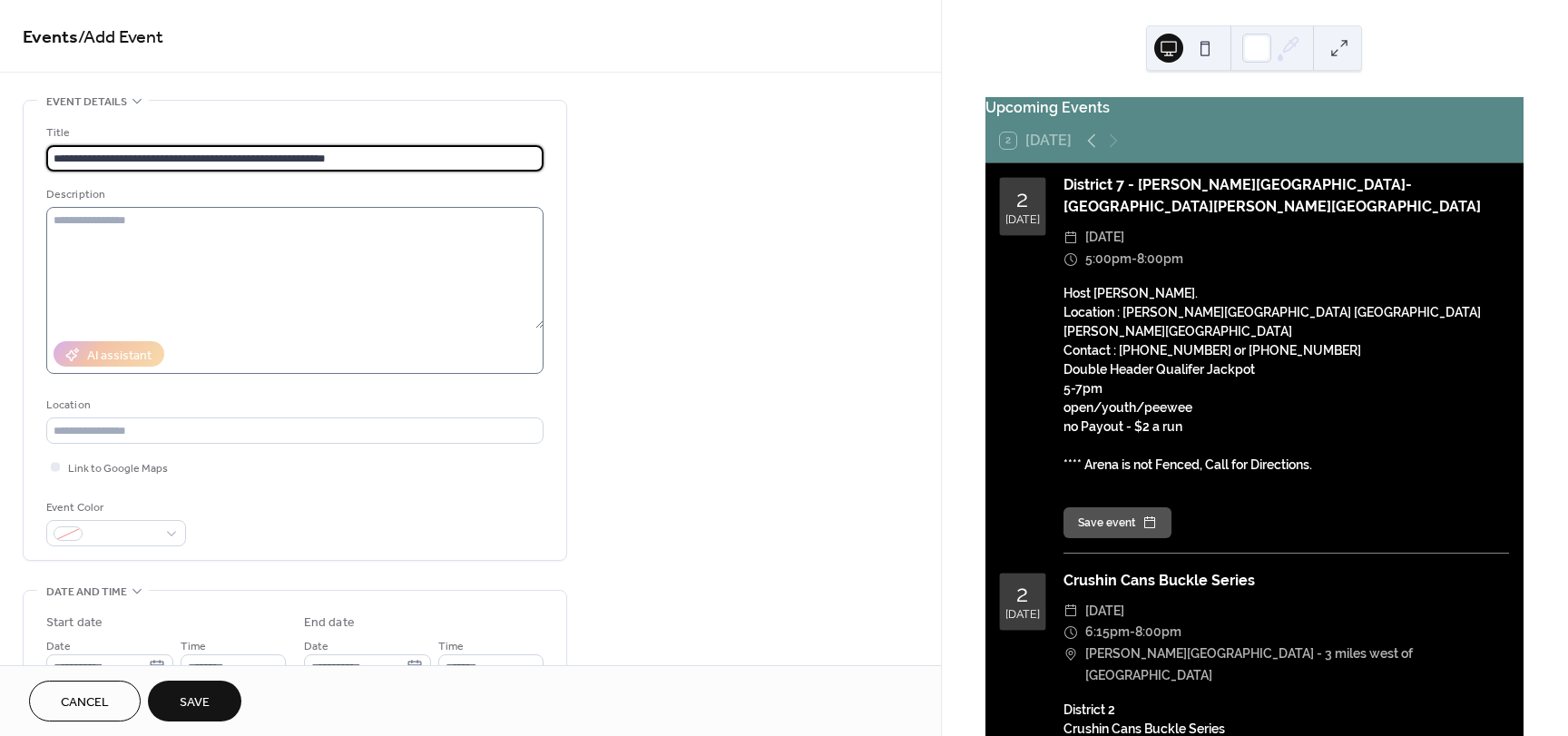 type on "**********" 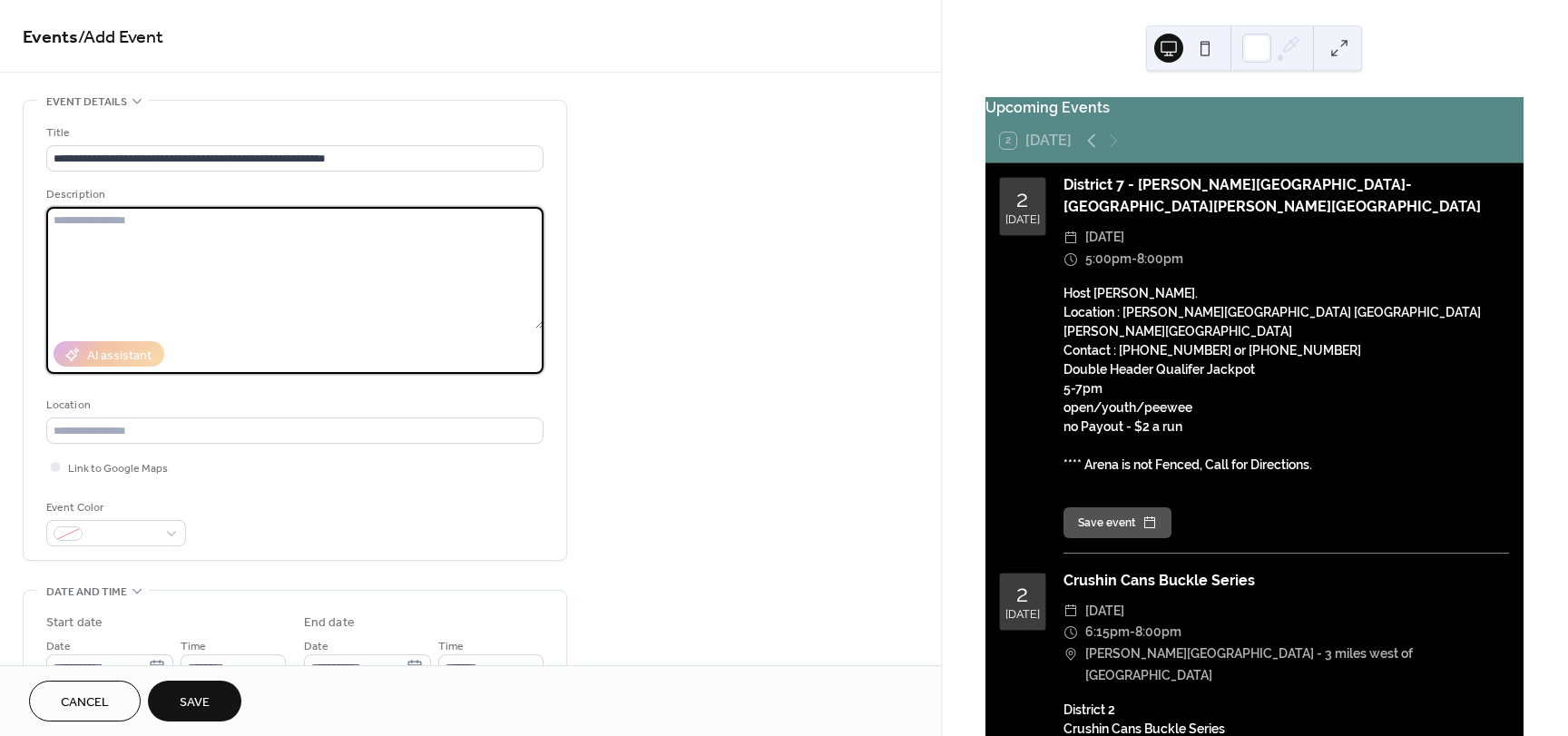 type on "*" 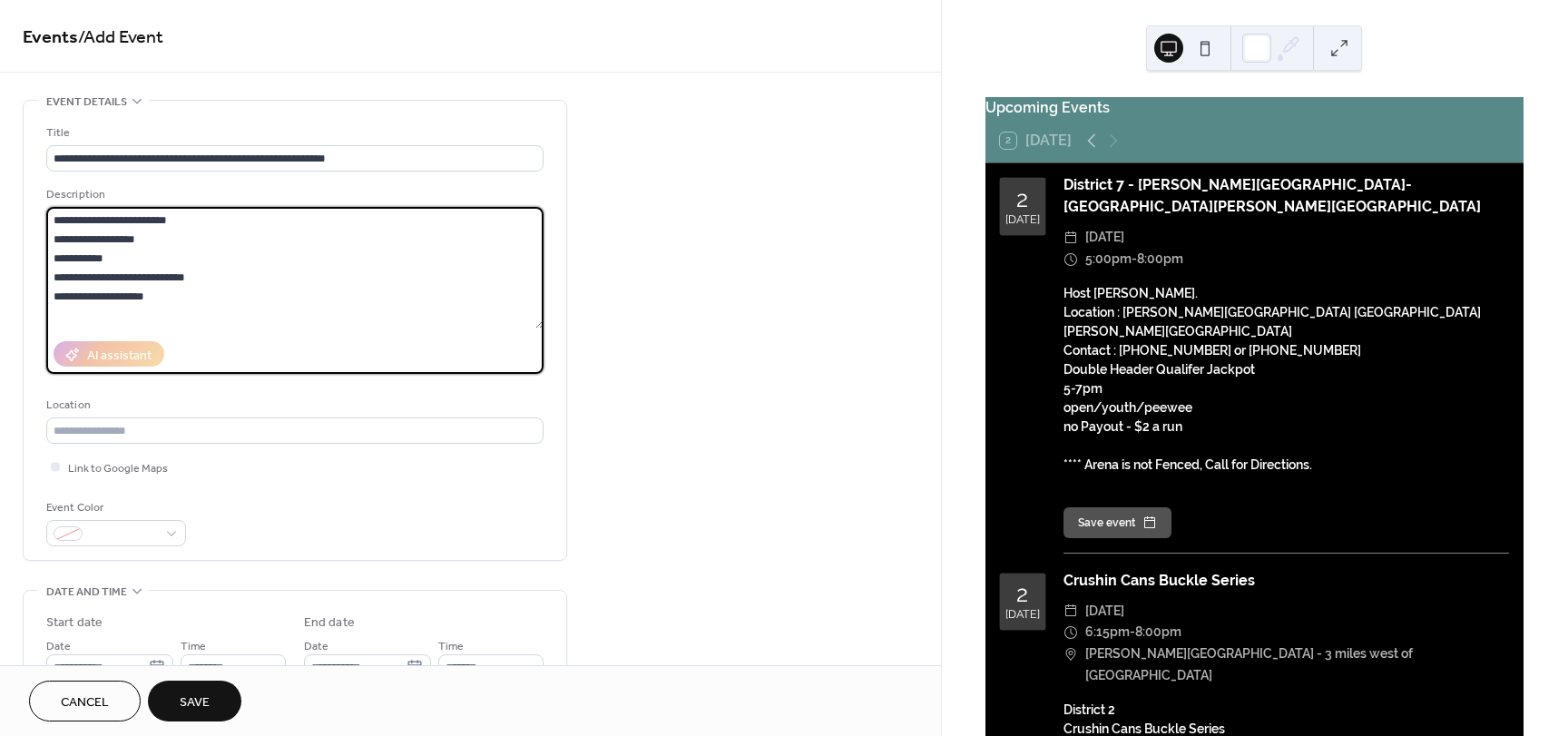 click on "**********" at bounding box center [295, 268] 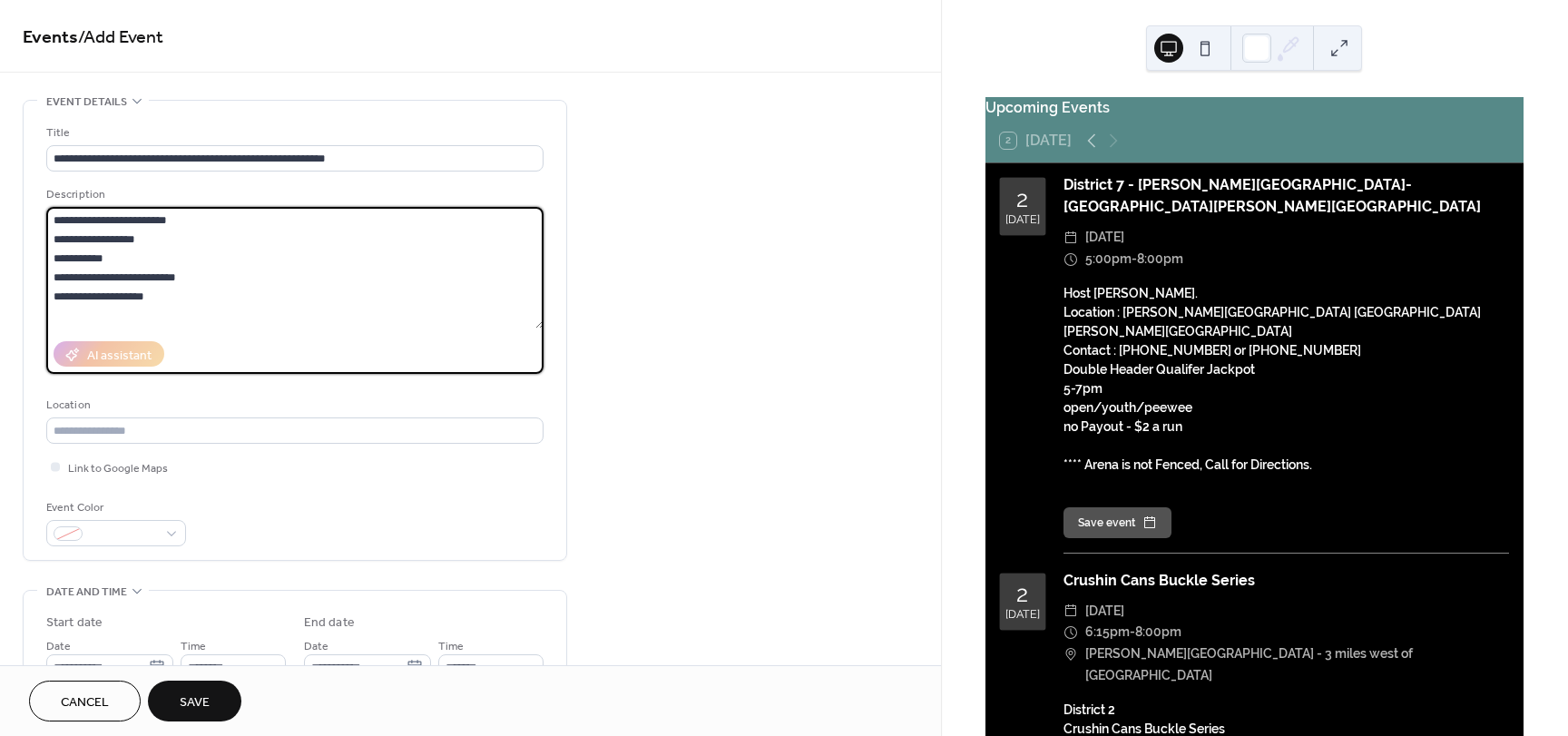 click on "**********" at bounding box center (295, 268) 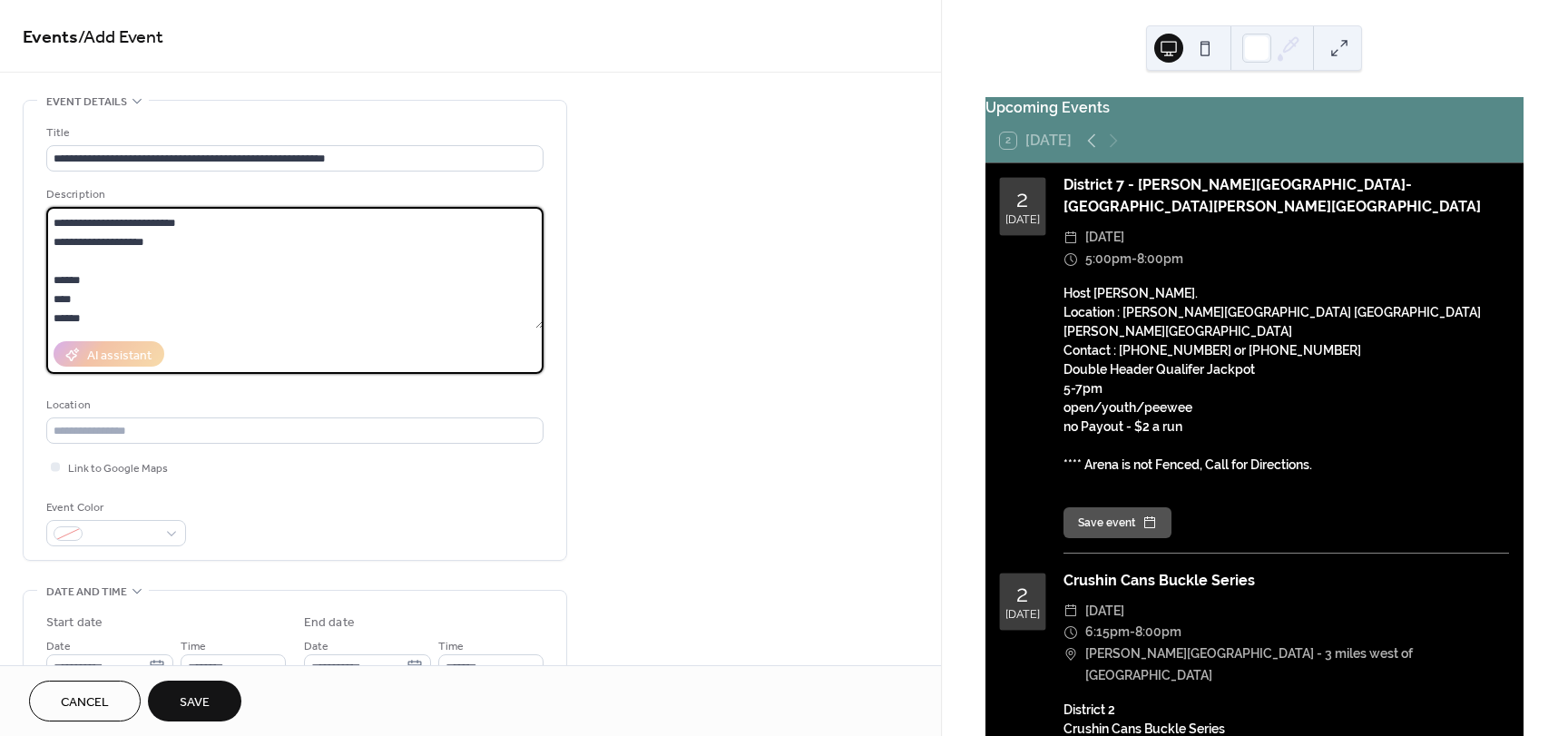 scroll, scrollTop: 74, scrollLeft: 0, axis: vertical 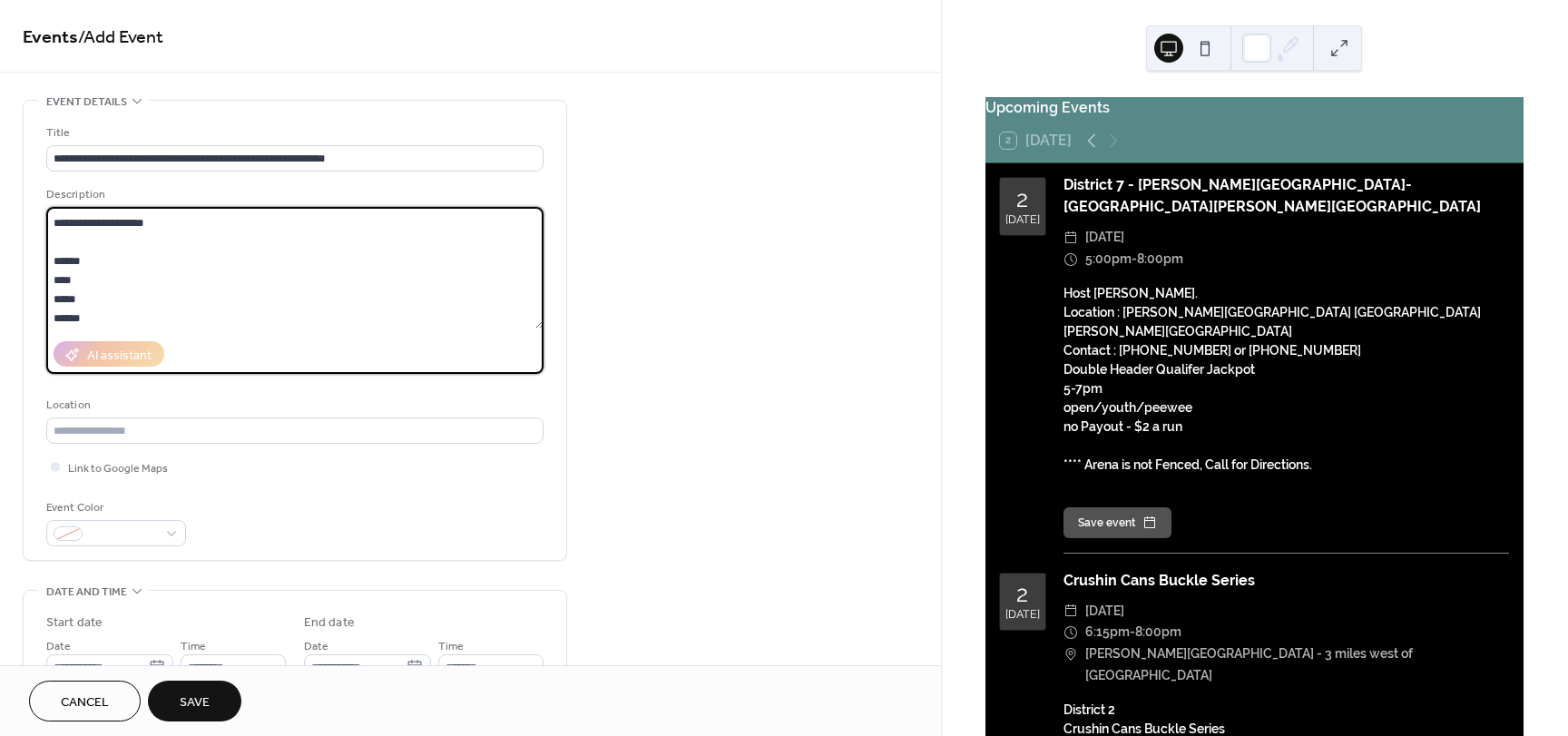 click on "**********" at bounding box center [295, 268] 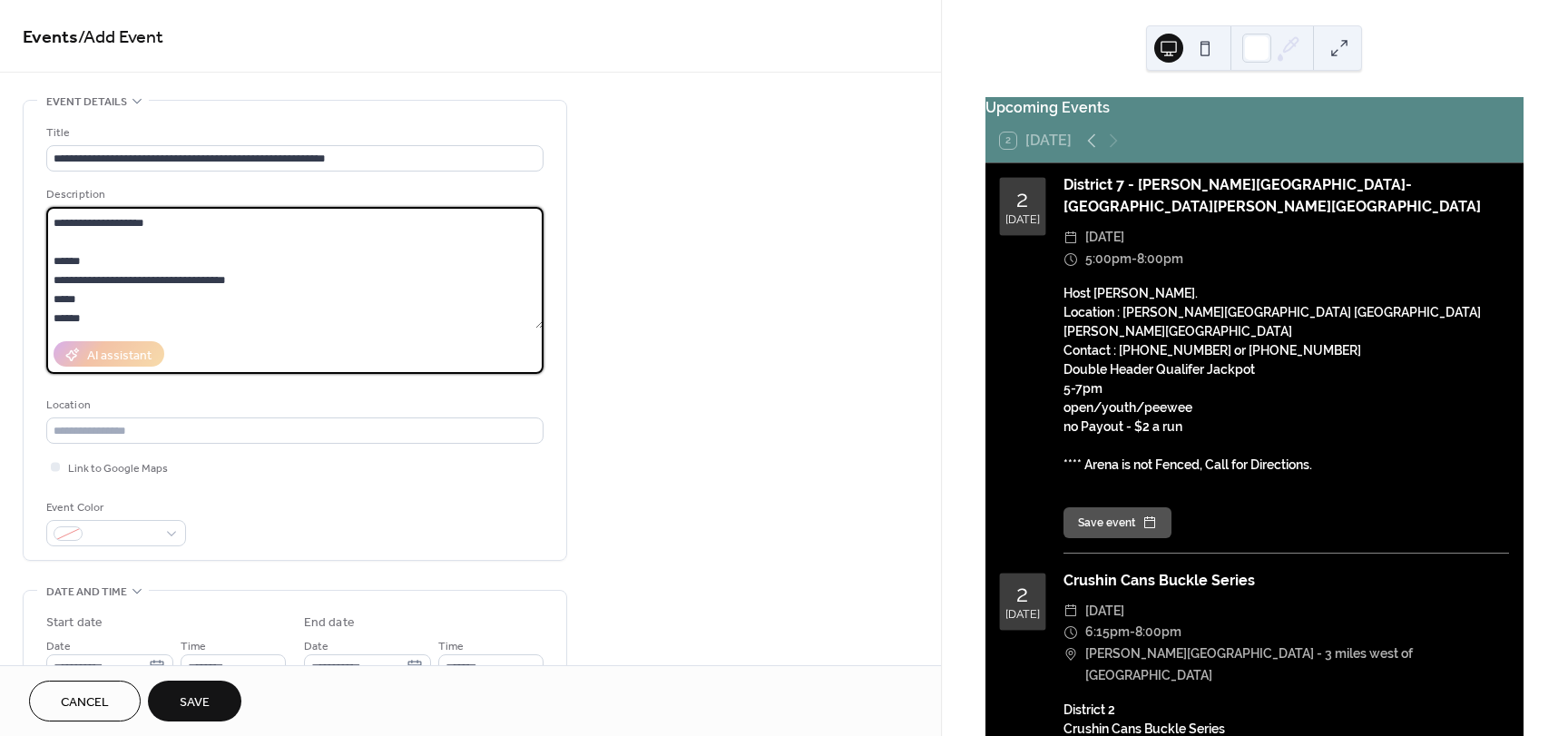 drag, startPoint x: 255, startPoint y: 280, endPoint x: 110, endPoint y: 277, distance: 145.03103 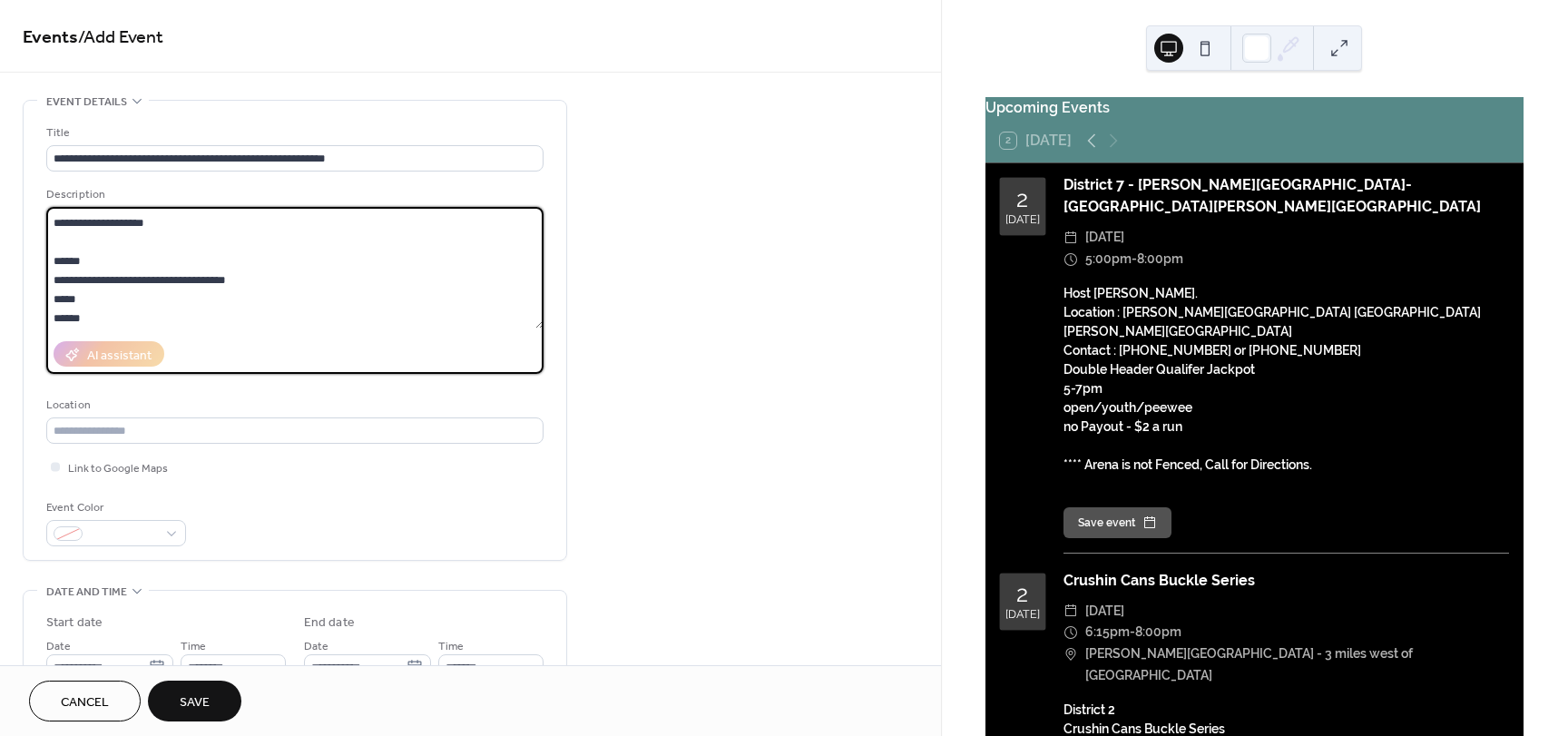 click on "**********" at bounding box center (295, 268) 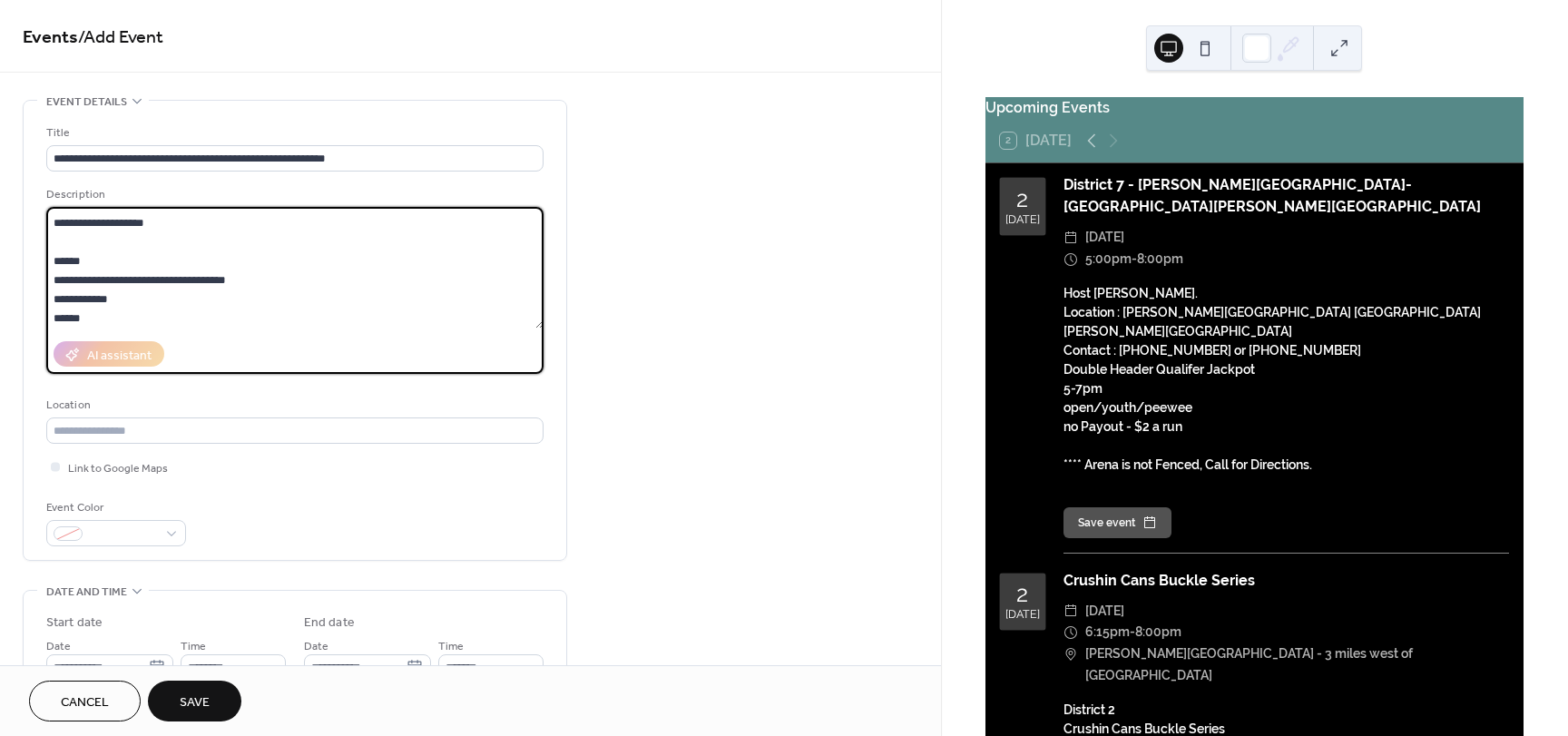 paste on "**********" 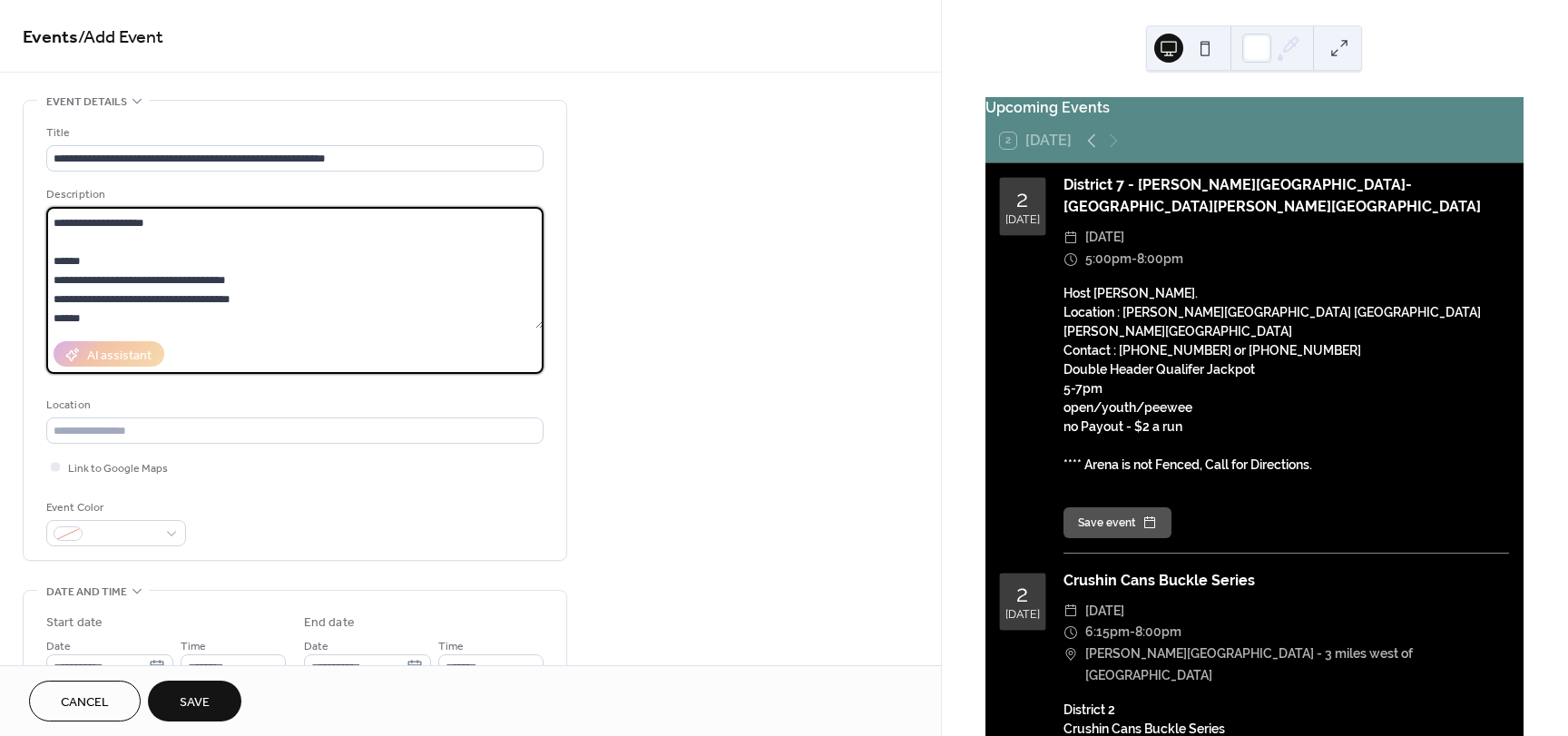 click on "**********" at bounding box center (295, 268) 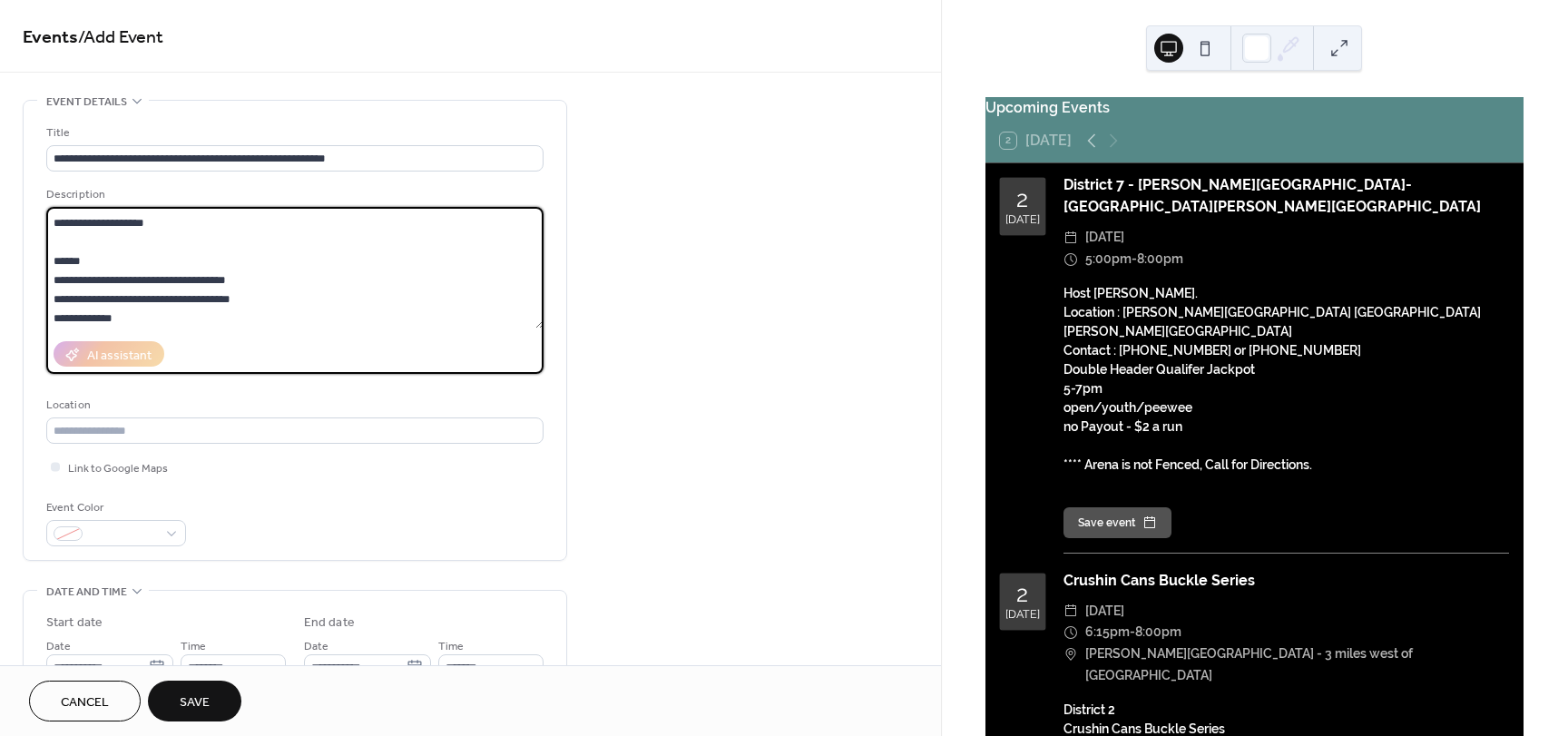 scroll, scrollTop: 76, scrollLeft: 0, axis: vertical 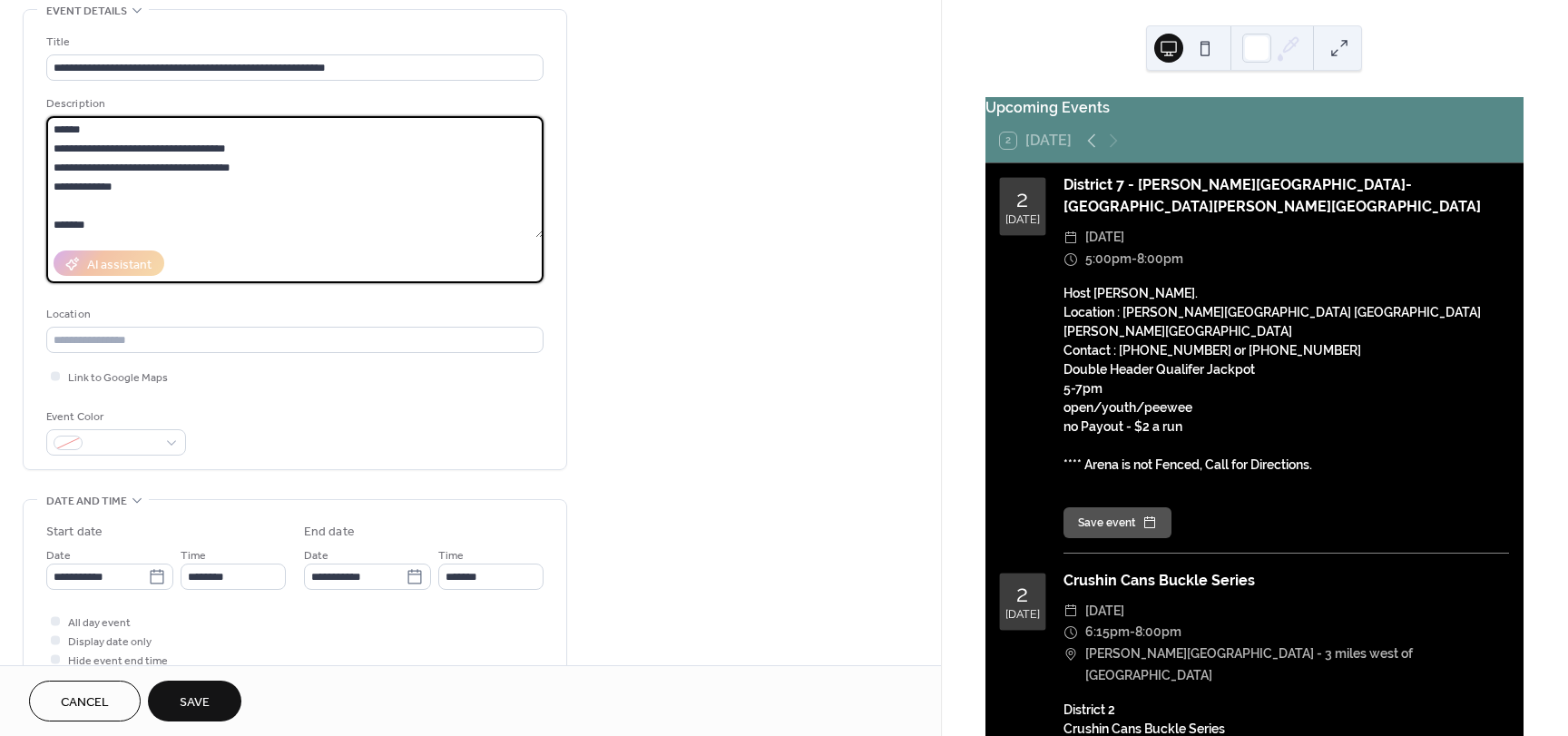 paste on "**********" 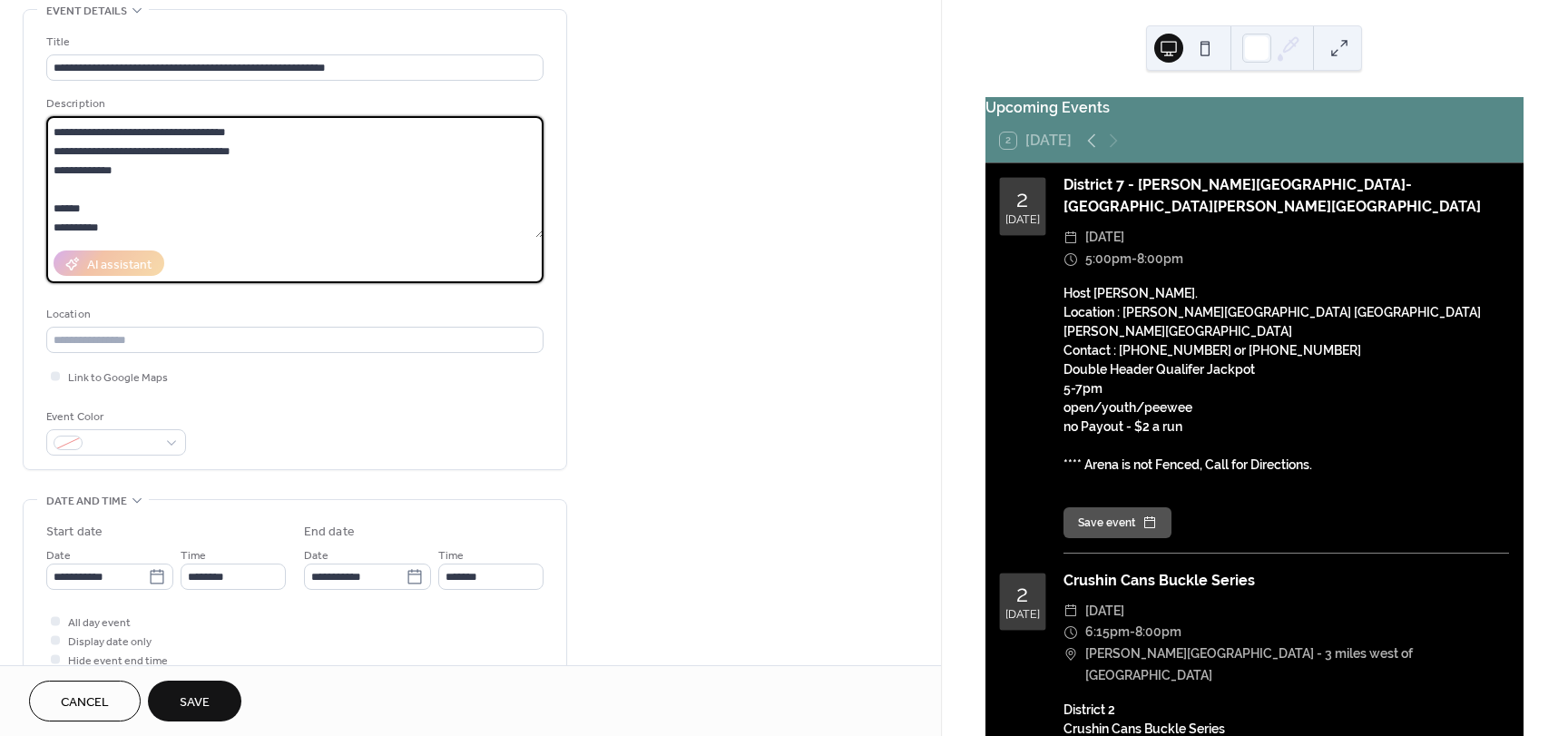 click on "**********" at bounding box center [295, 177] 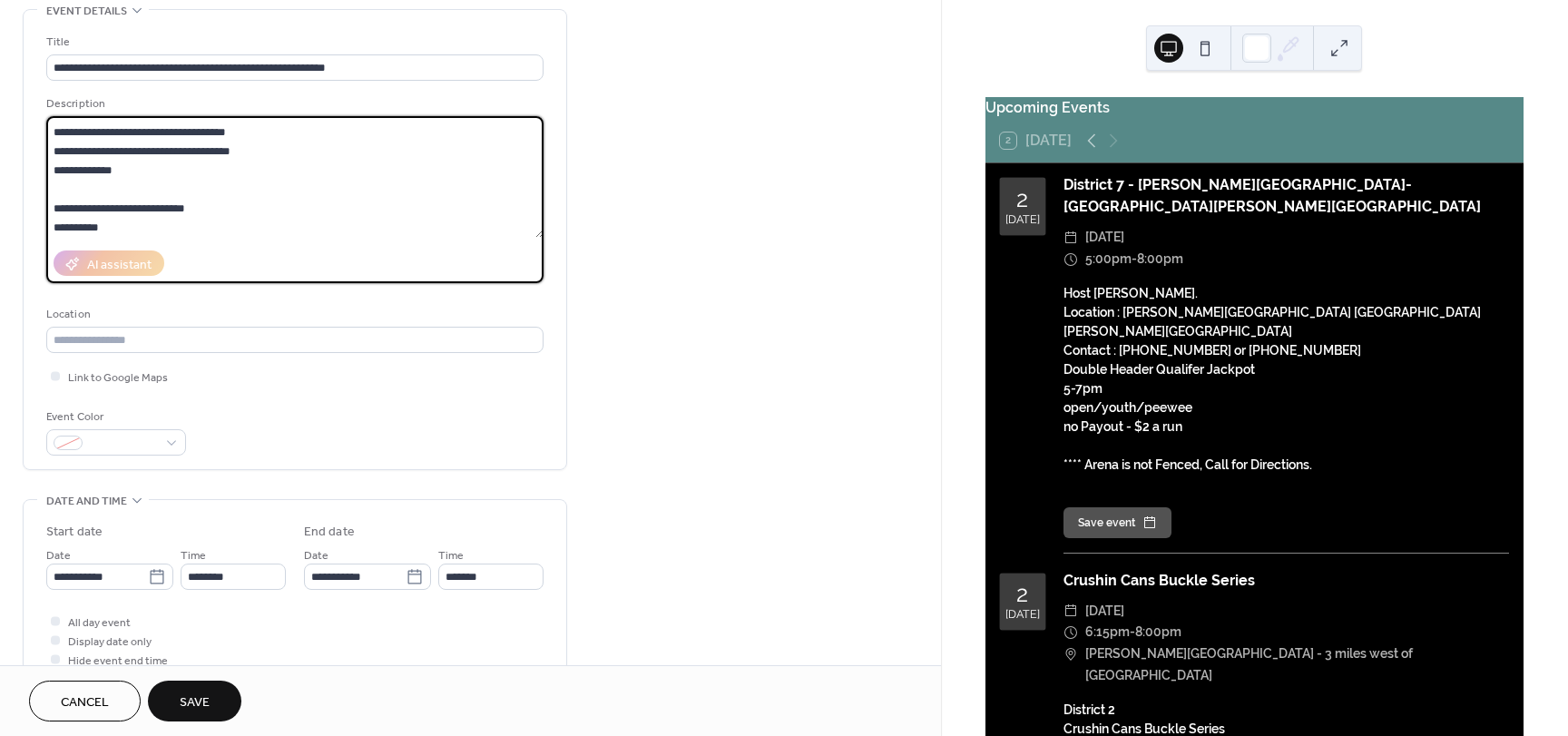 drag, startPoint x: 139, startPoint y: 236, endPoint x: 156, endPoint y: 229, distance: 18.384776 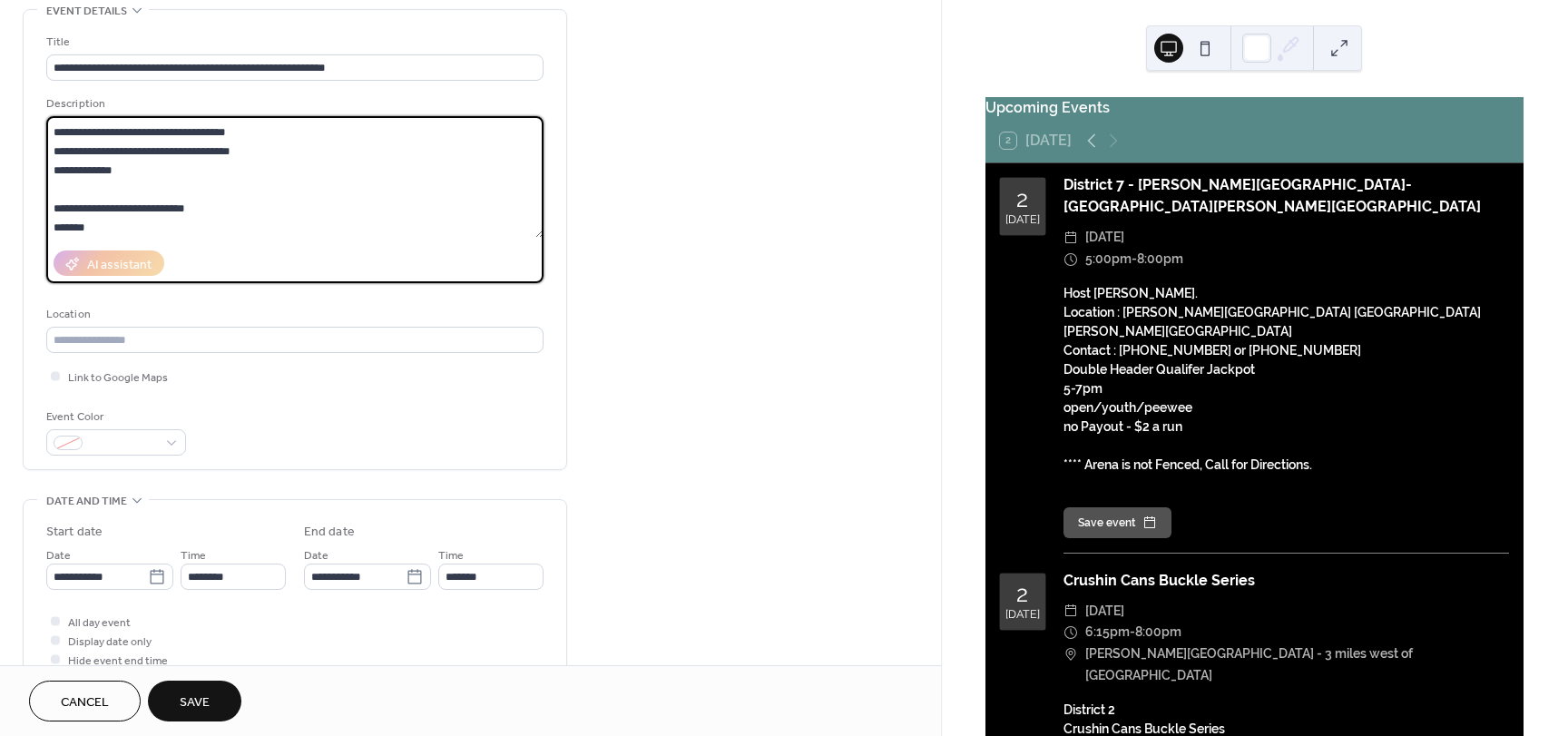paste on "**********" 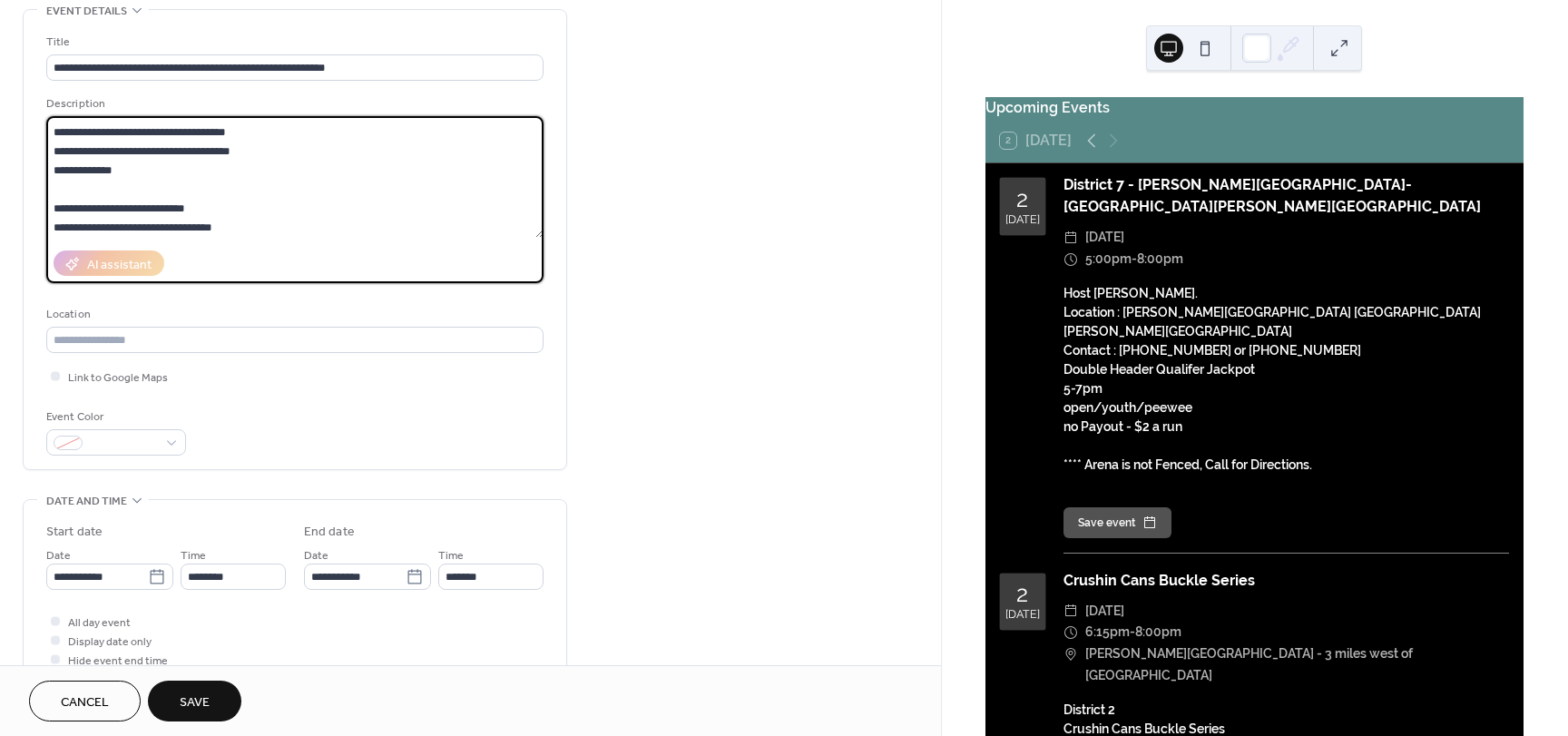 scroll, scrollTop: 150, scrollLeft: 0, axis: vertical 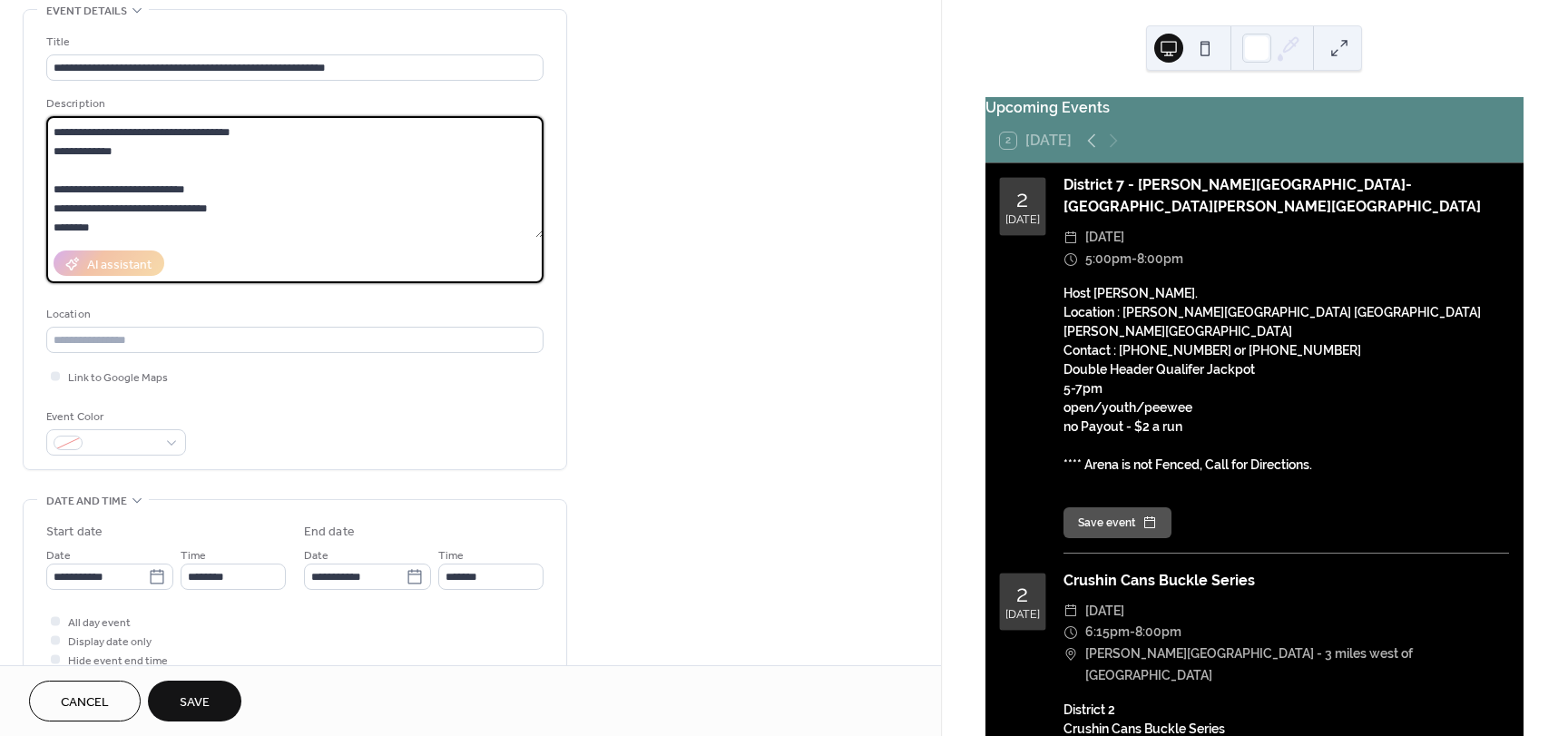 paste on "**********" 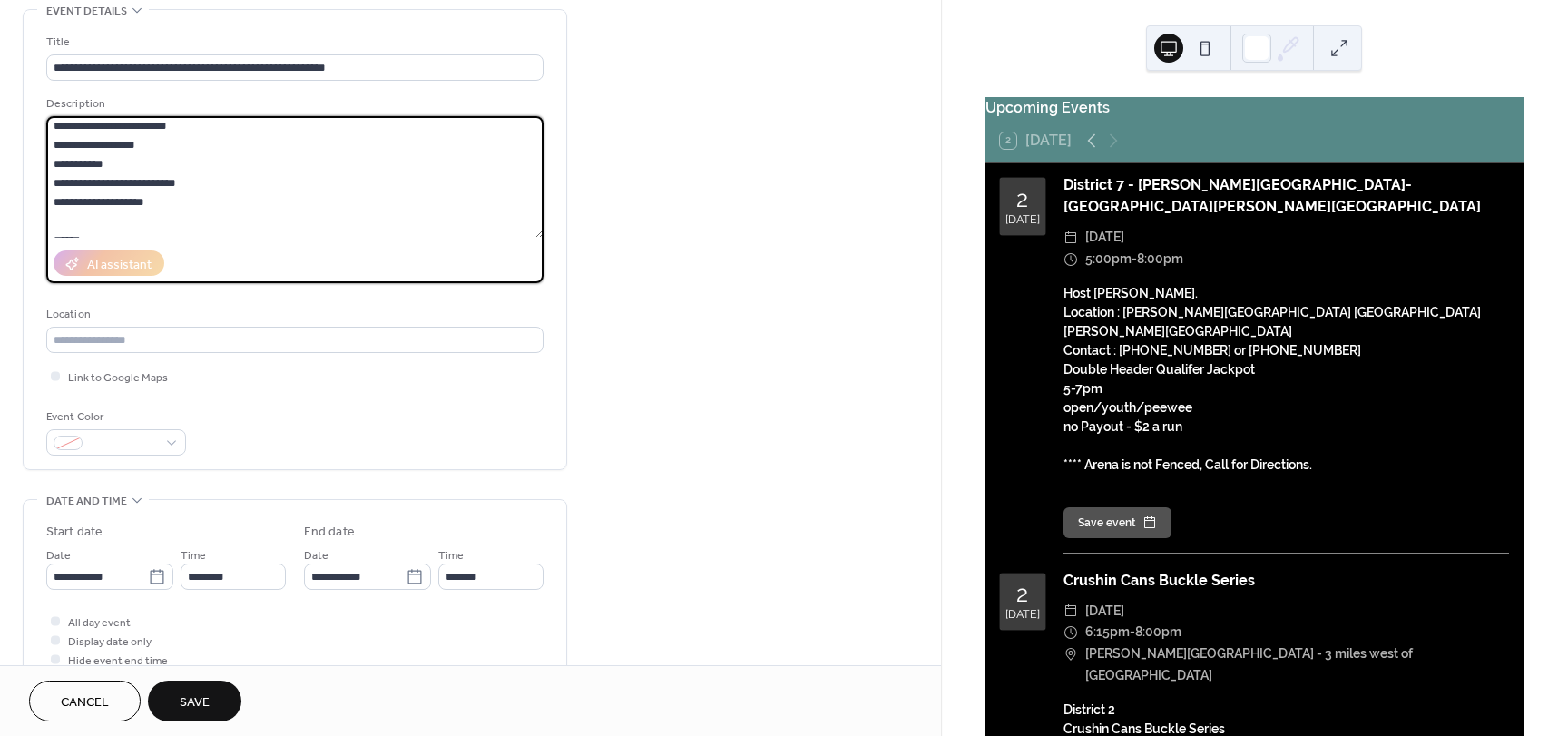 scroll, scrollTop: 0, scrollLeft: 0, axis: both 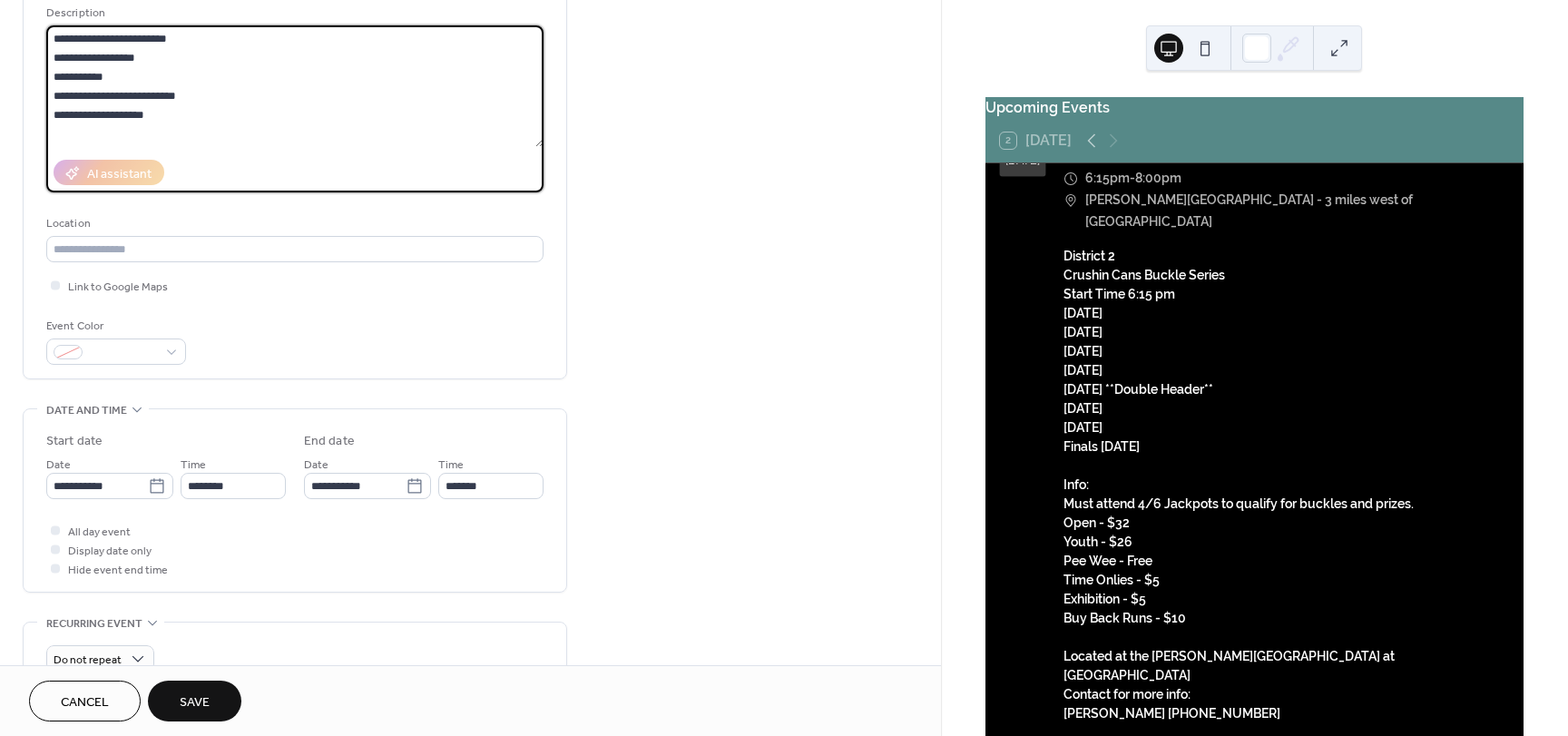 click on "**********" at bounding box center [295, 86] 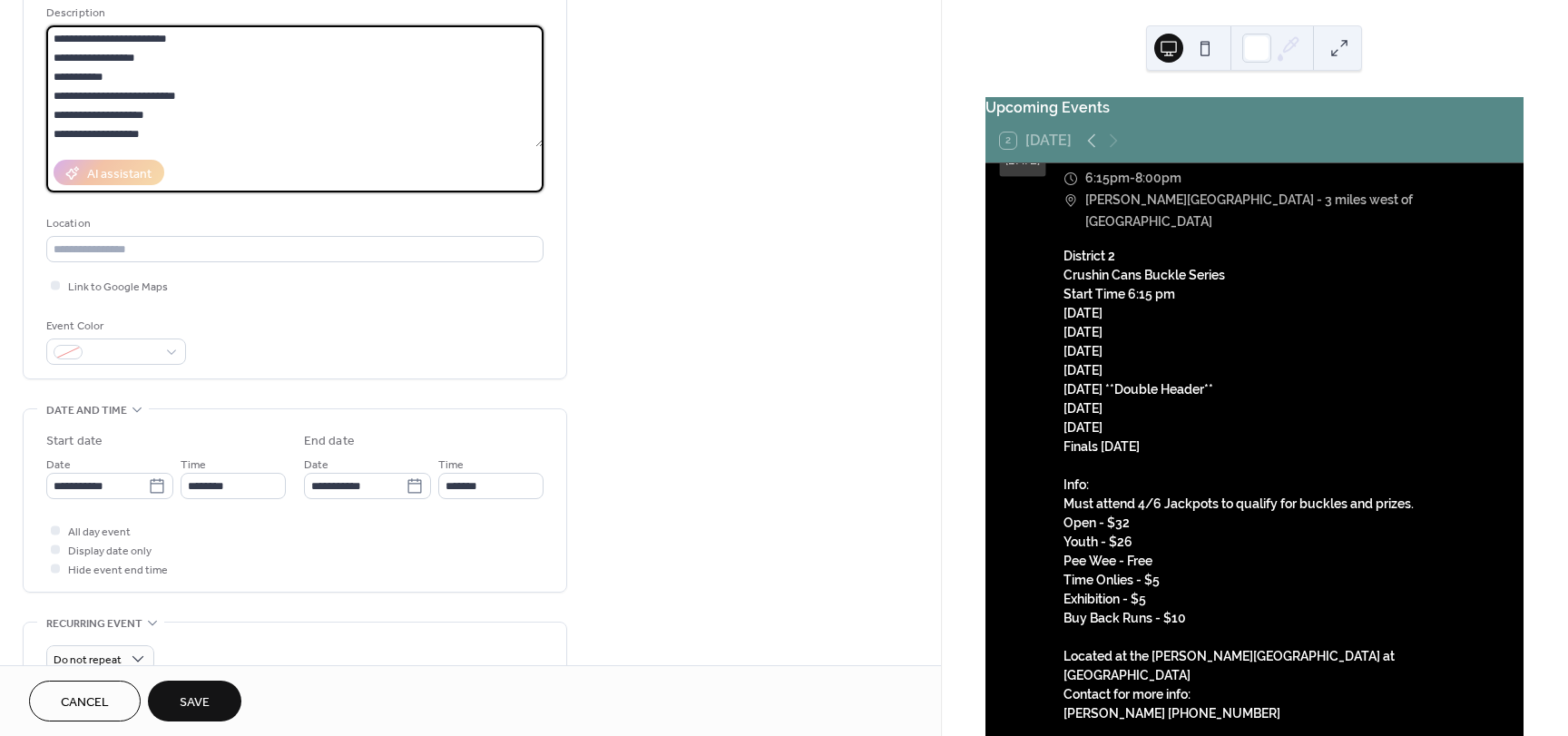 type on "**********" 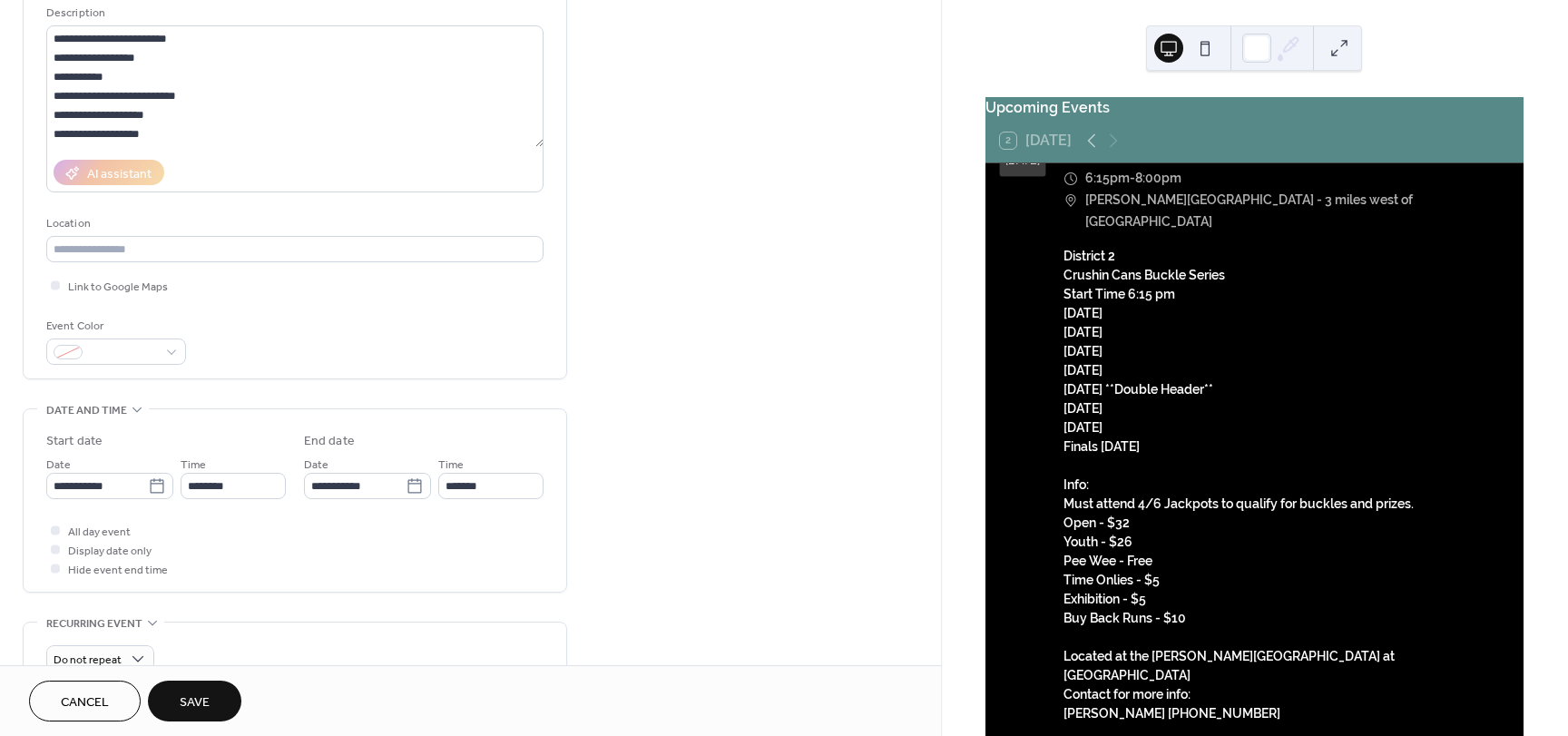 click on "**********" at bounding box center (295, 505) 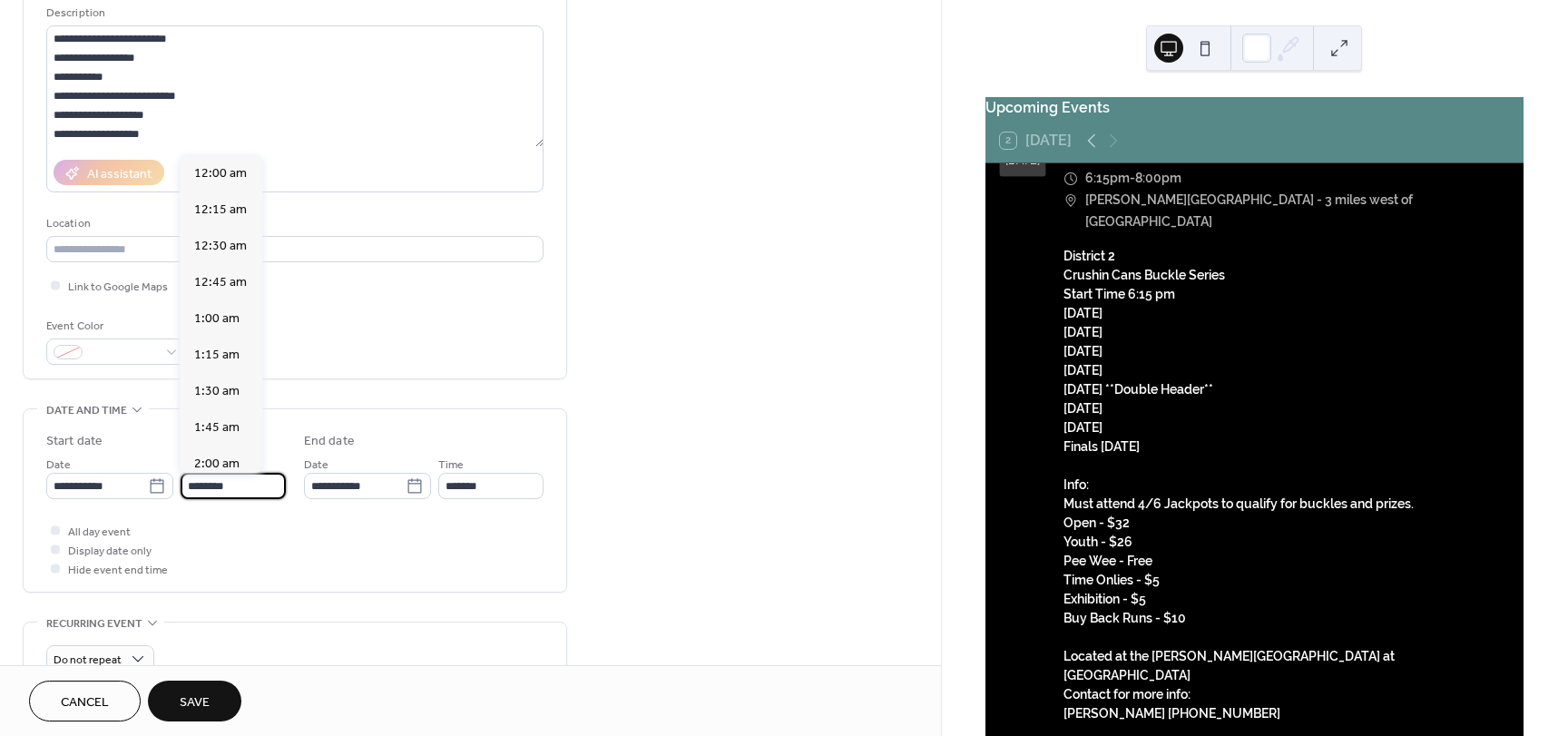 click on "********" at bounding box center (233, 486) 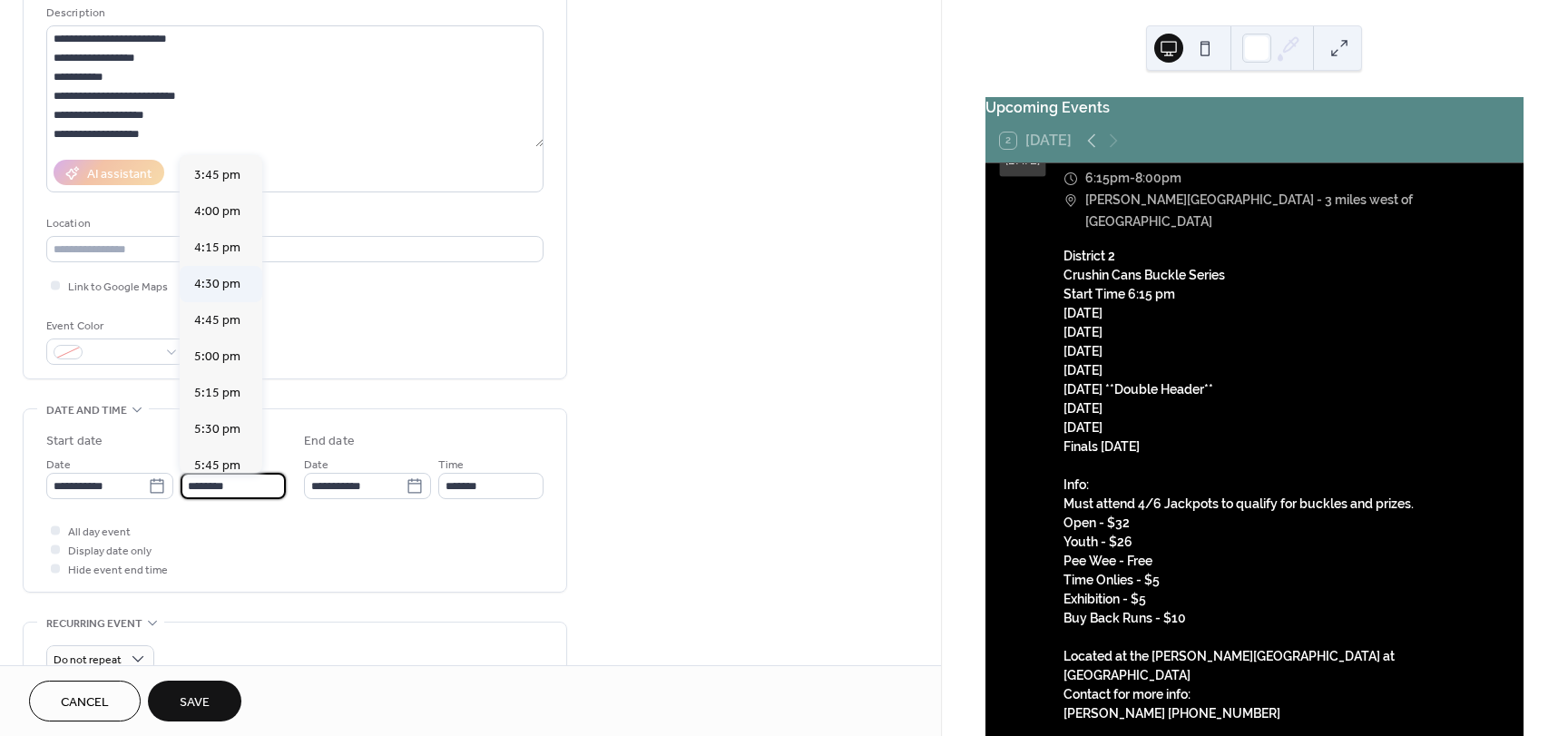 scroll, scrollTop: 2331, scrollLeft: 0, axis: vertical 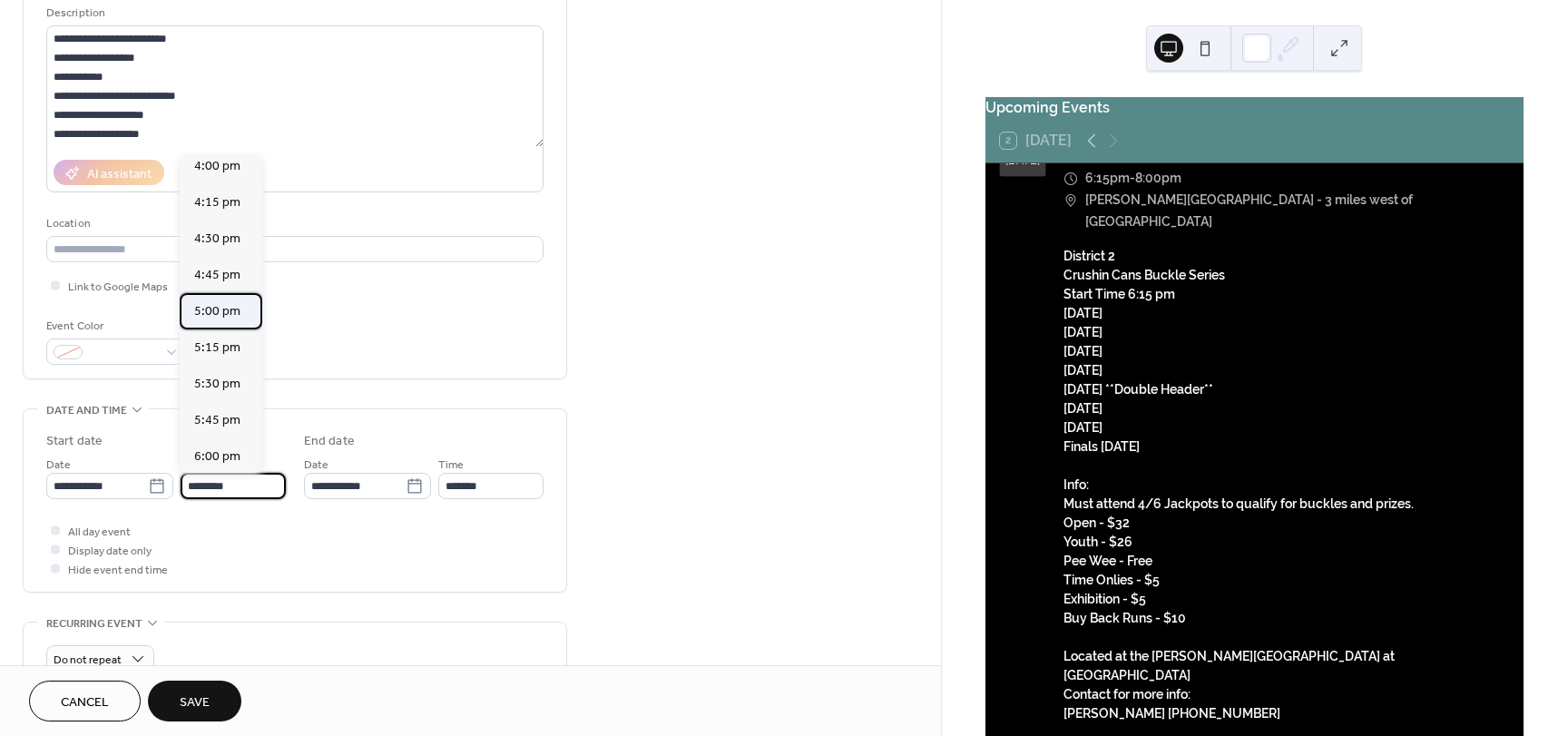 click on "5:00 pm" at bounding box center [217, 311] 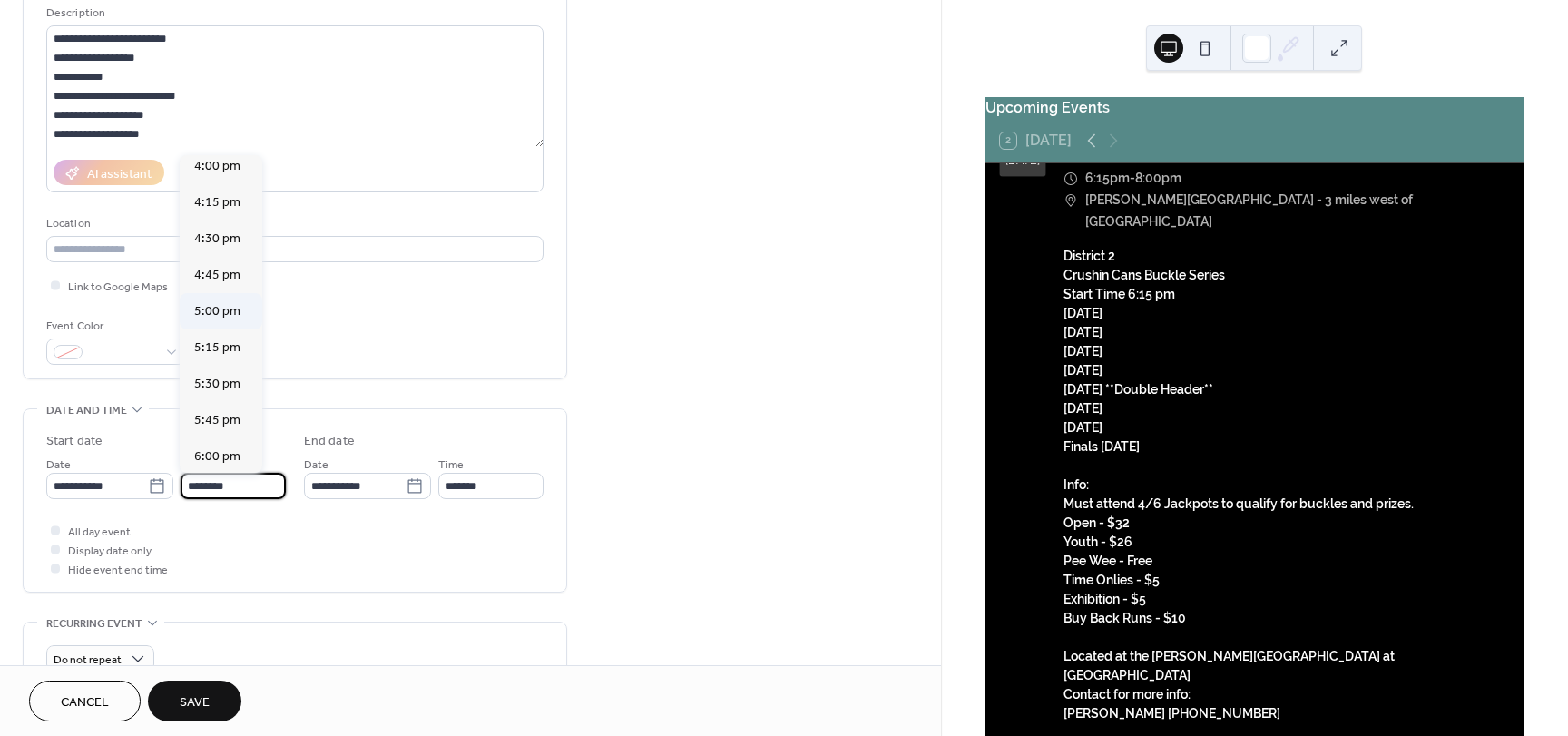 type on "*******" 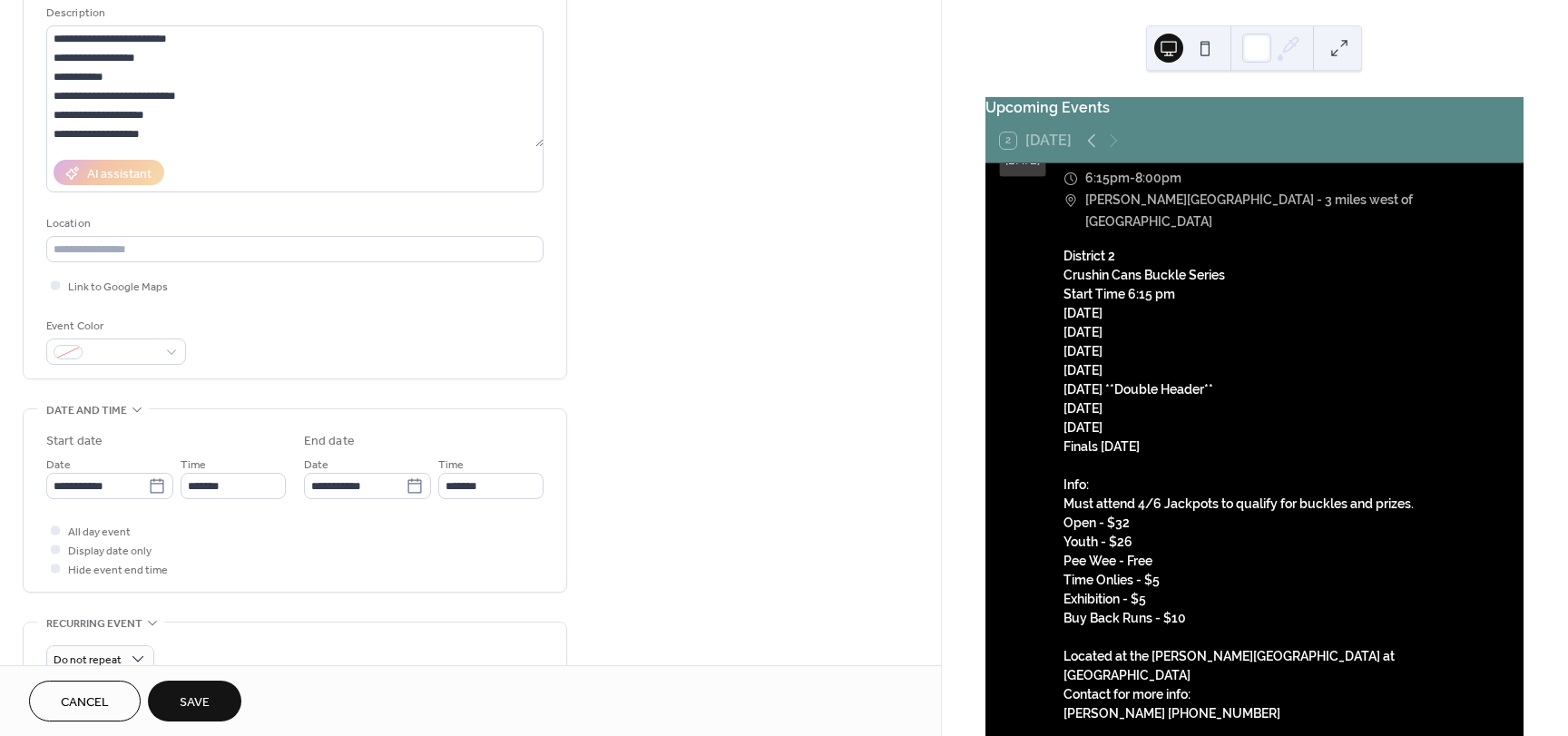 click on "All day event Display date only Hide event end time" at bounding box center [295, 549] 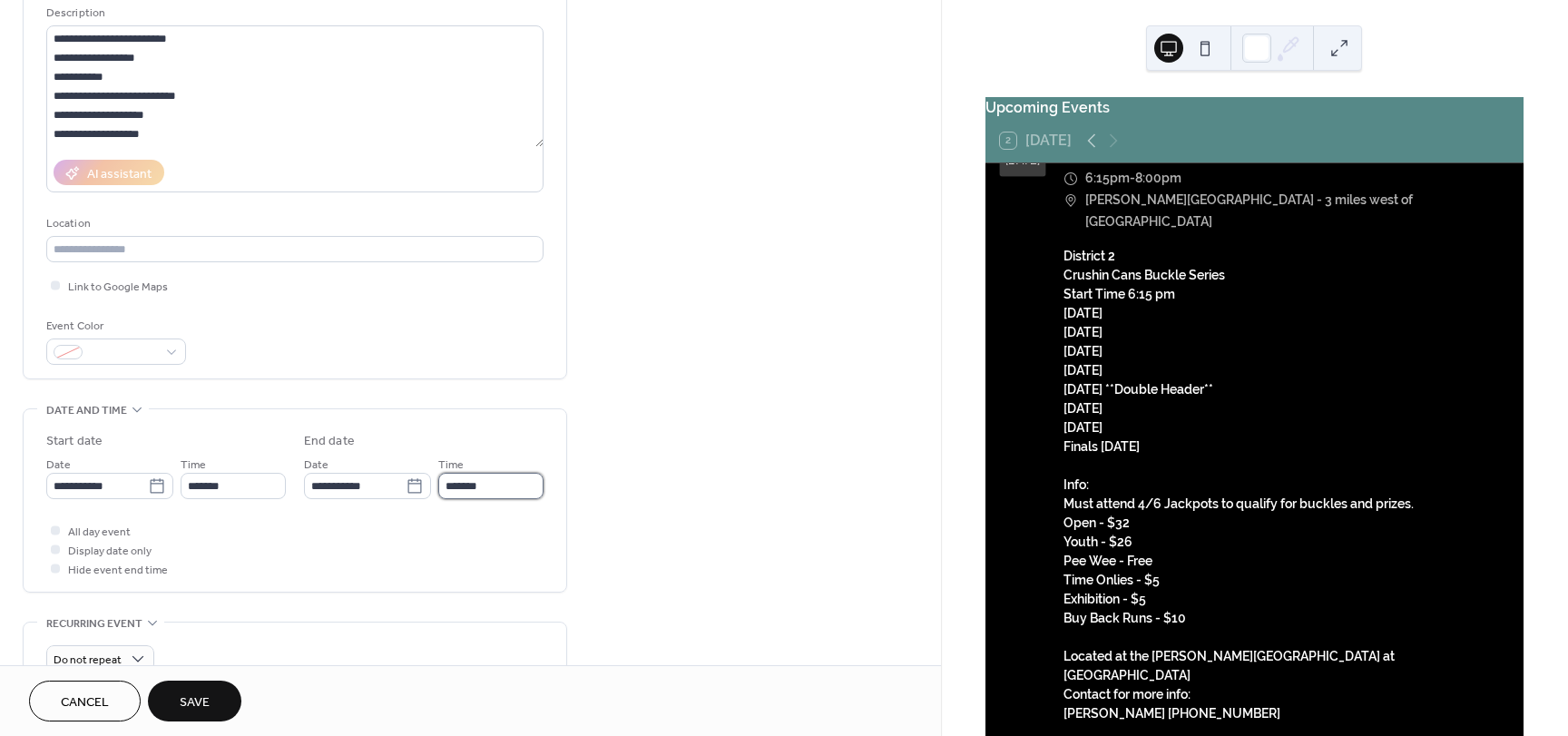 click on "*******" at bounding box center (491, 486) 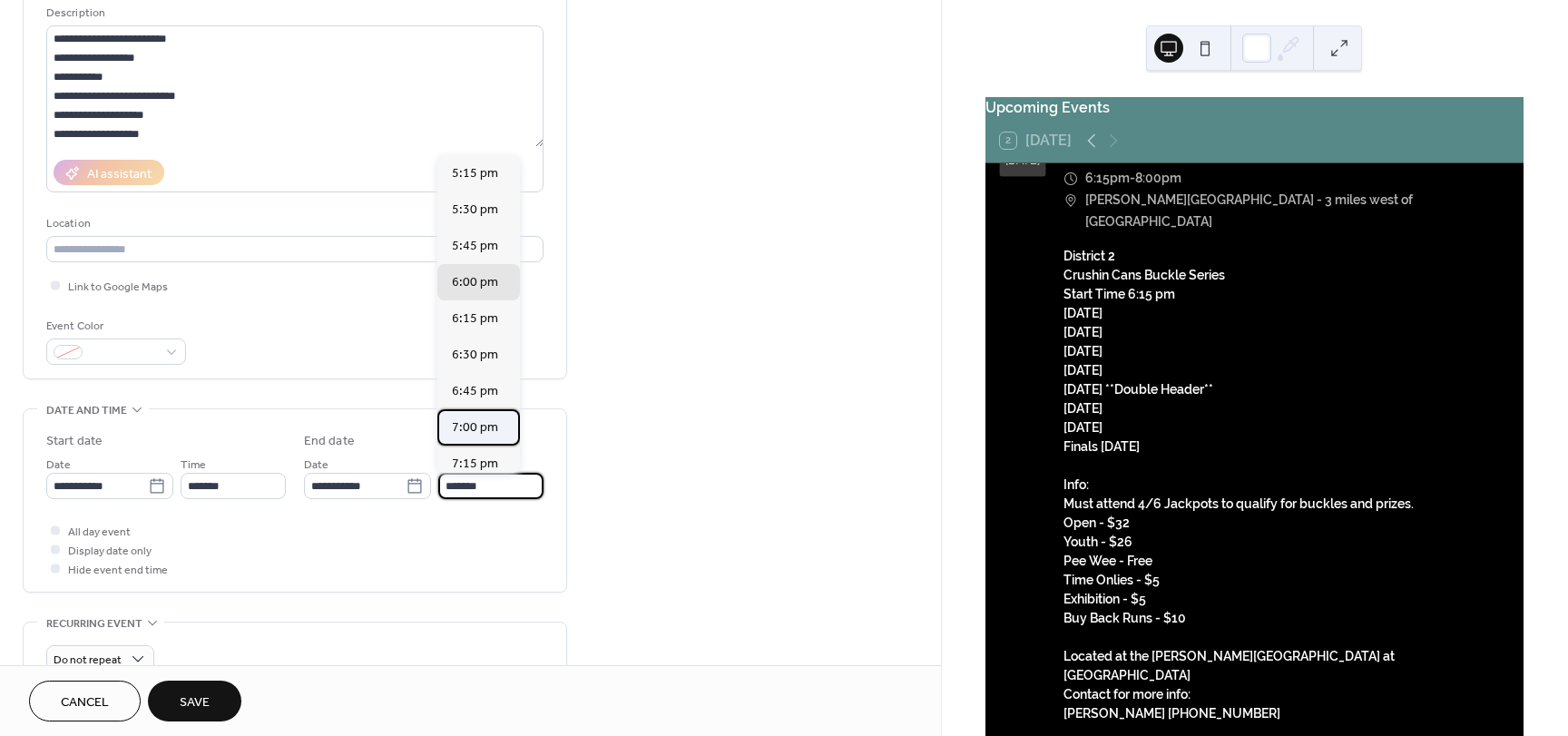 click on "7:00 pm" at bounding box center [475, 427] 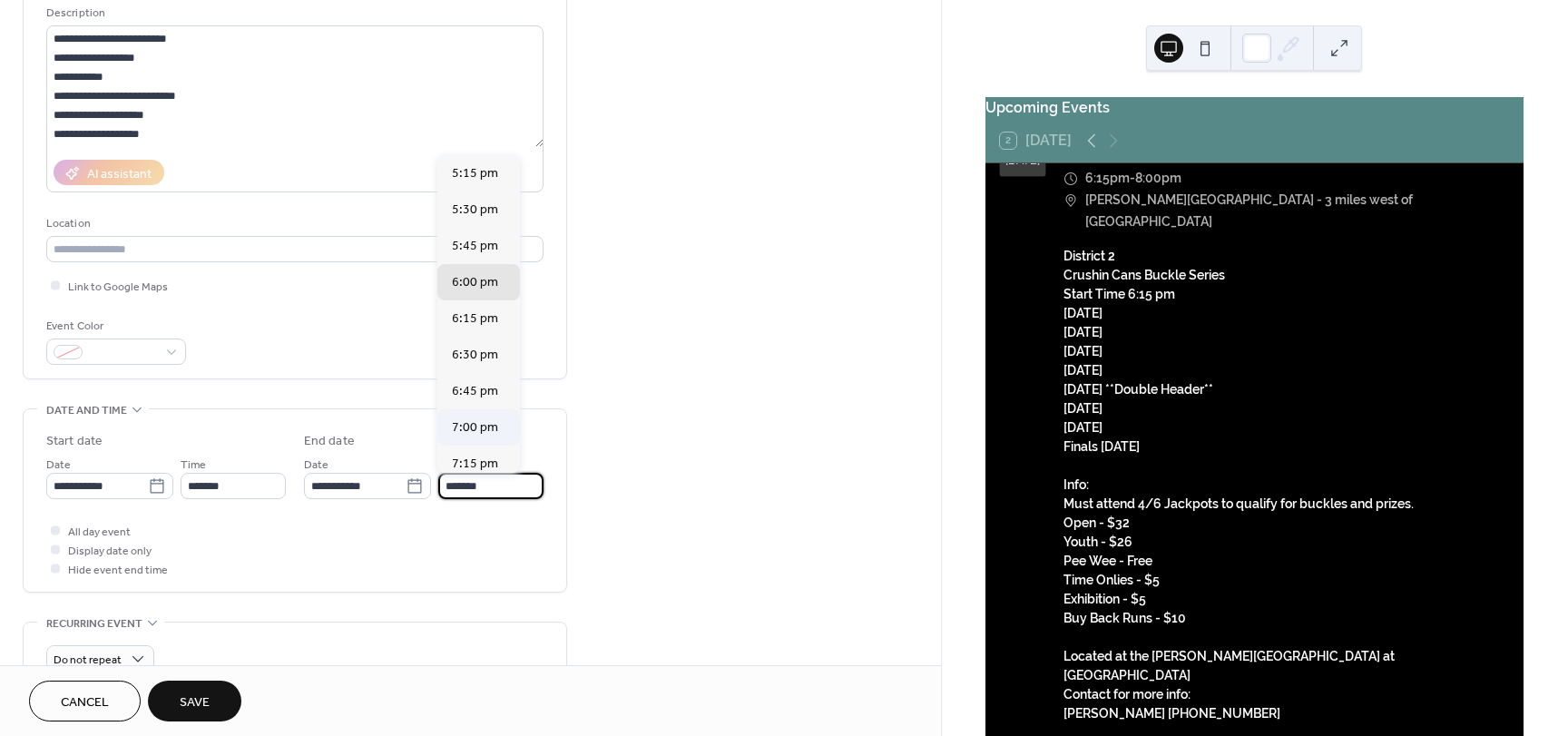 type on "*******" 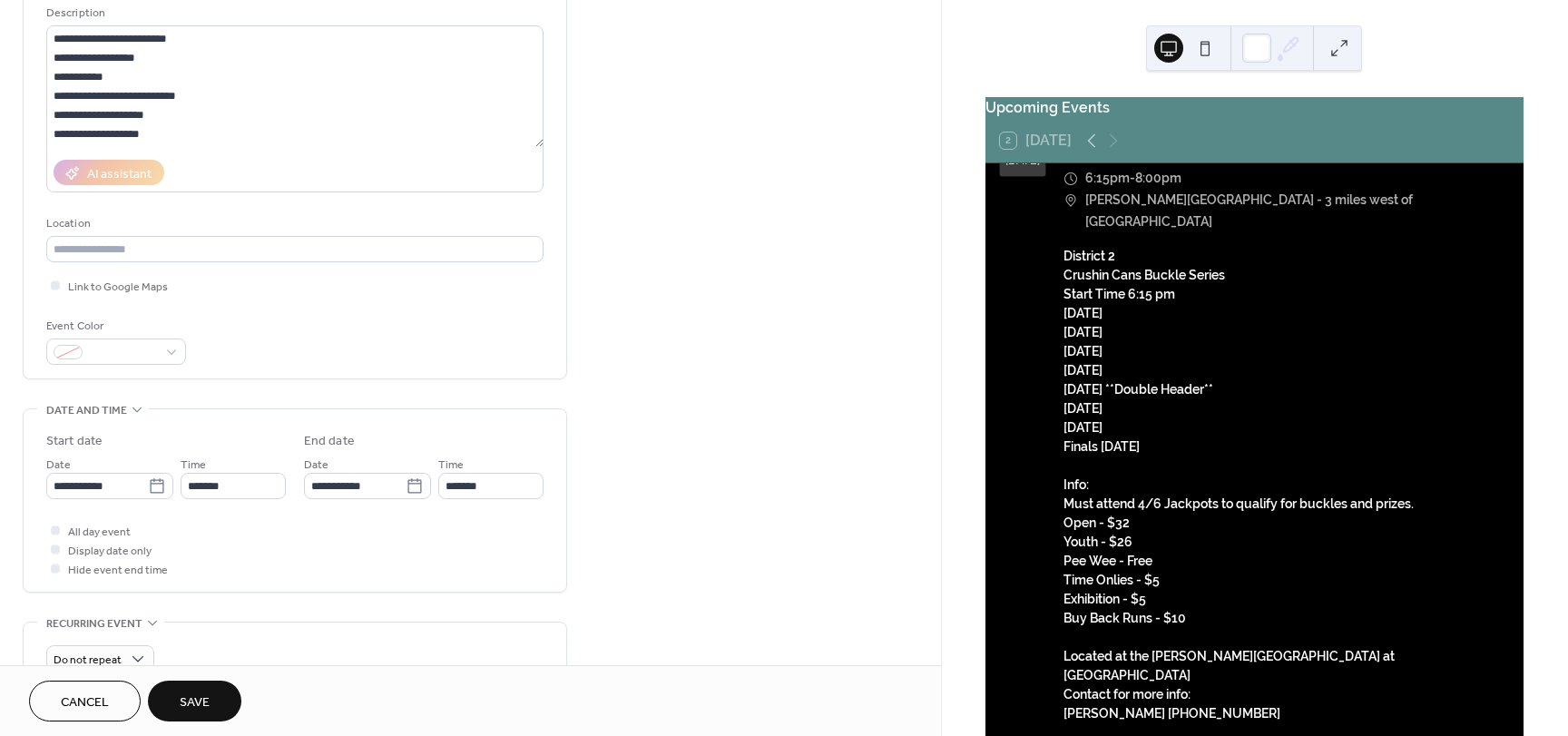 click on "All day event Display date only Hide event end time" at bounding box center (295, 549) 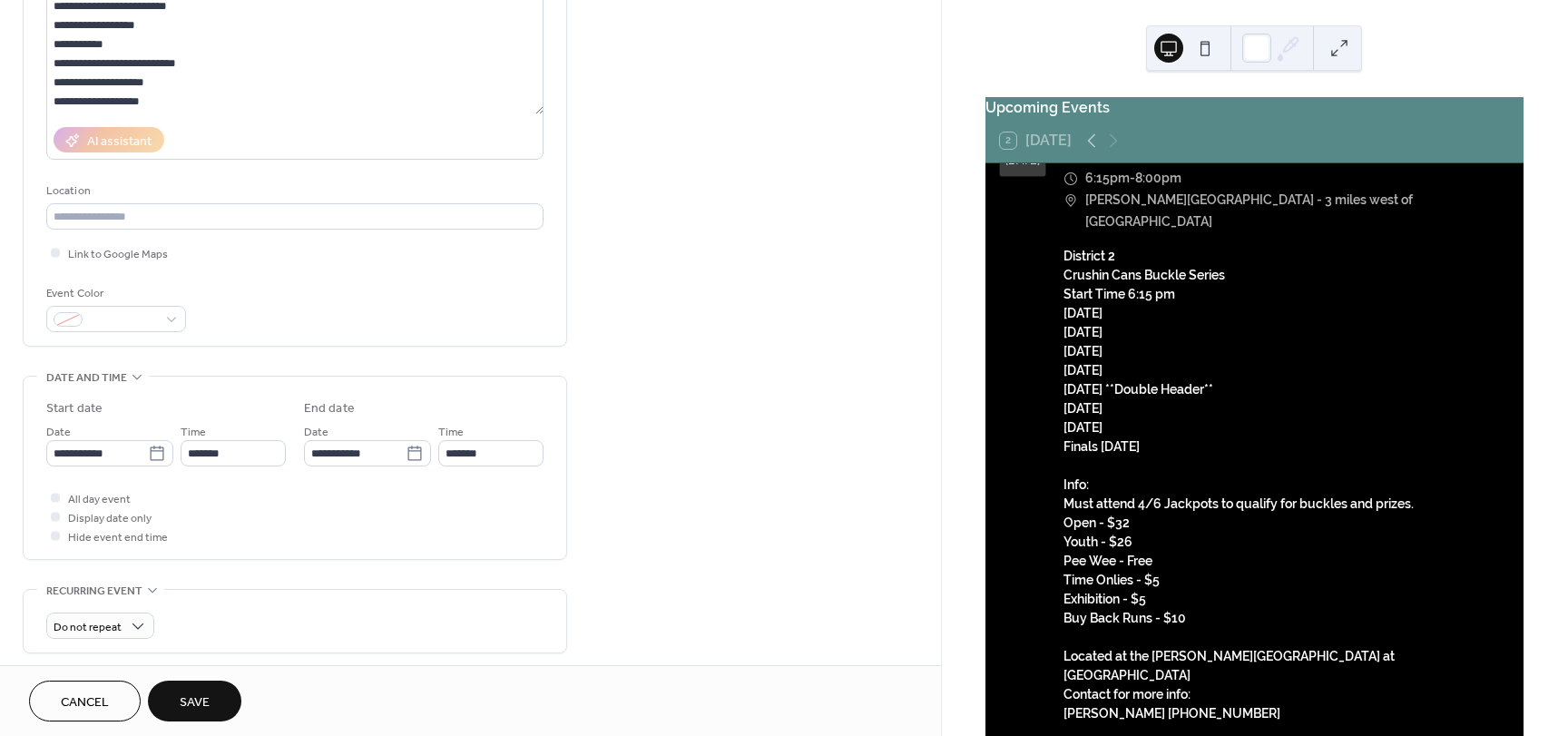 scroll, scrollTop: 162, scrollLeft: 0, axis: vertical 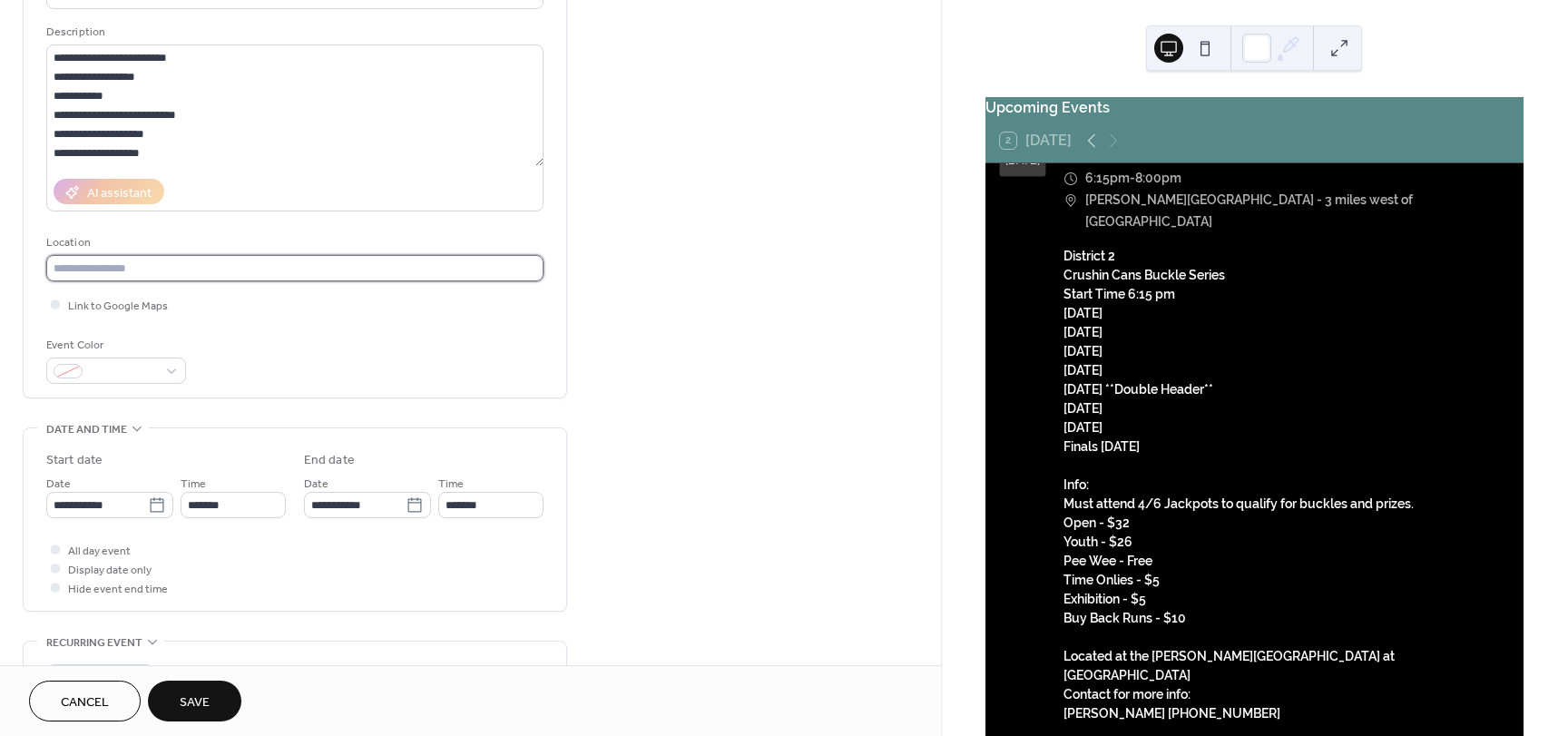 click at bounding box center (295, 268) 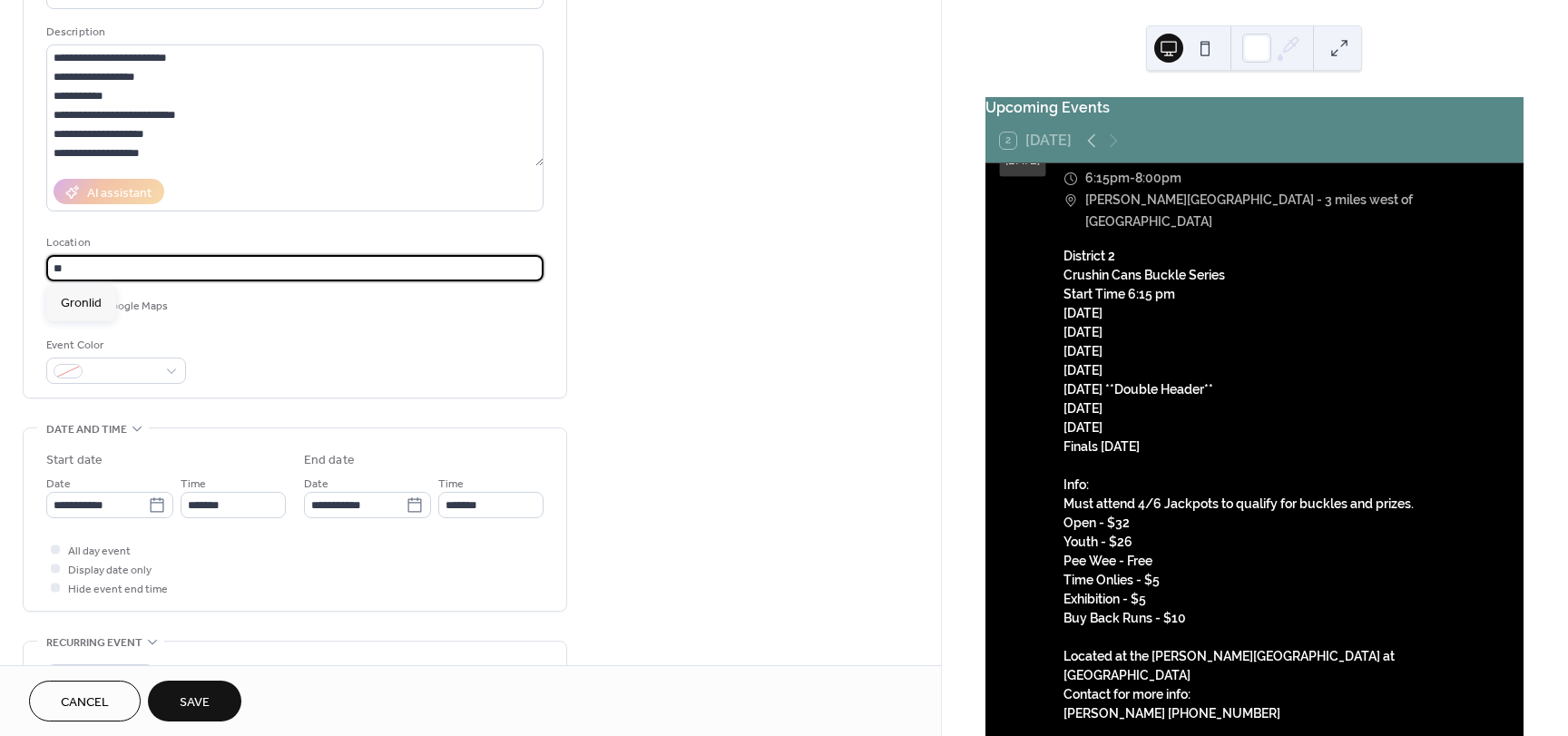 type on "*" 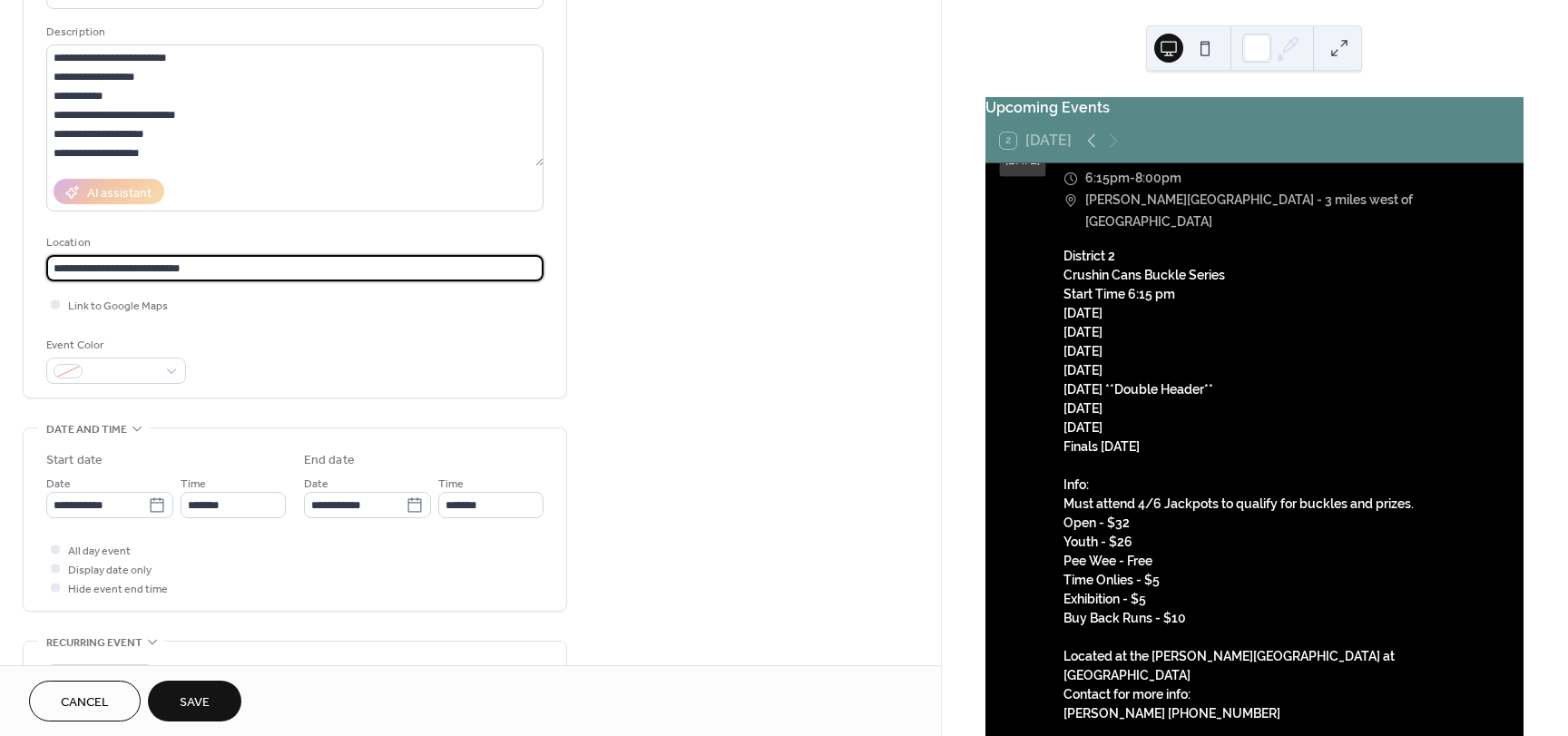 type on "**********" 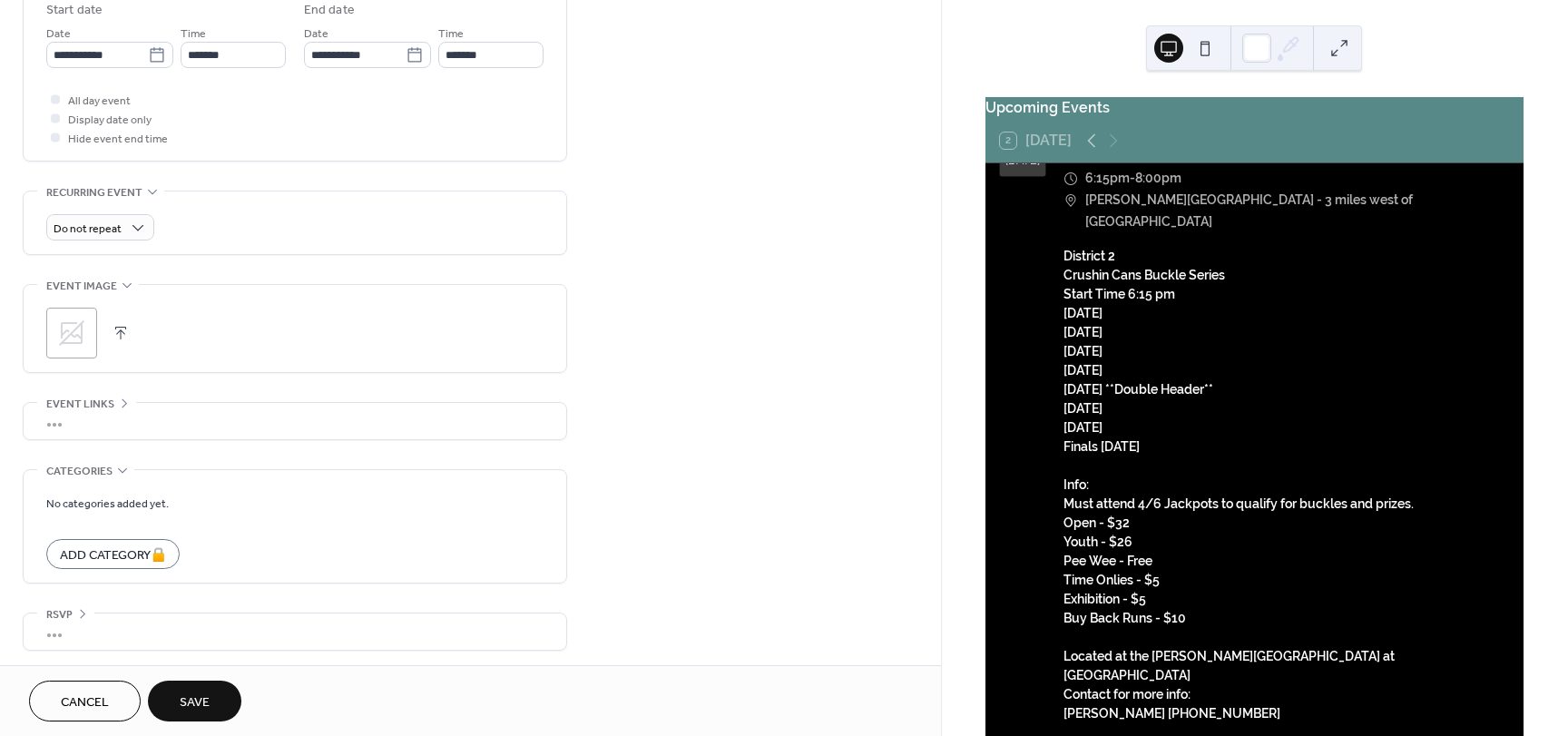 scroll, scrollTop: 616, scrollLeft: 0, axis: vertical 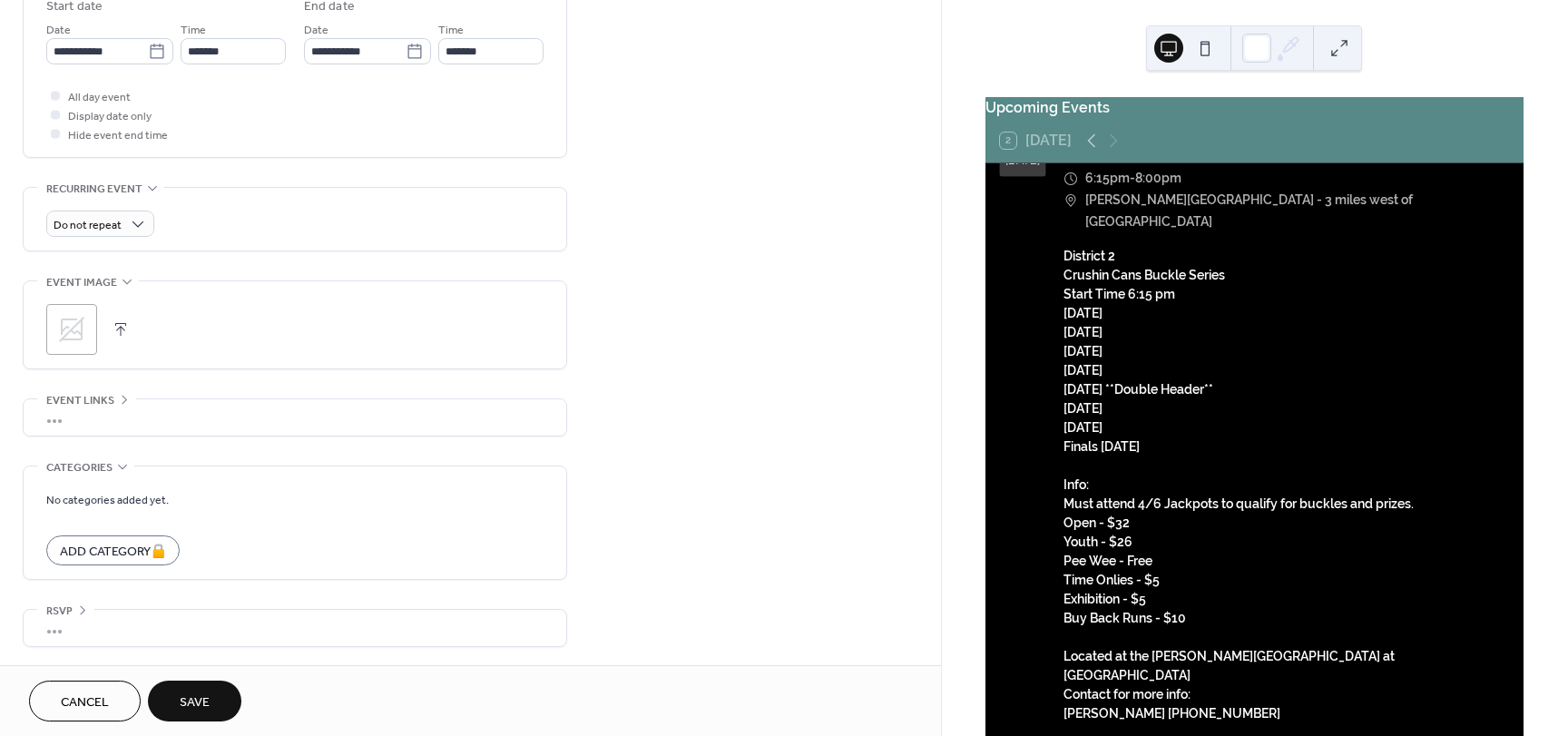 click on "Save" at bounding box center [194, 702] 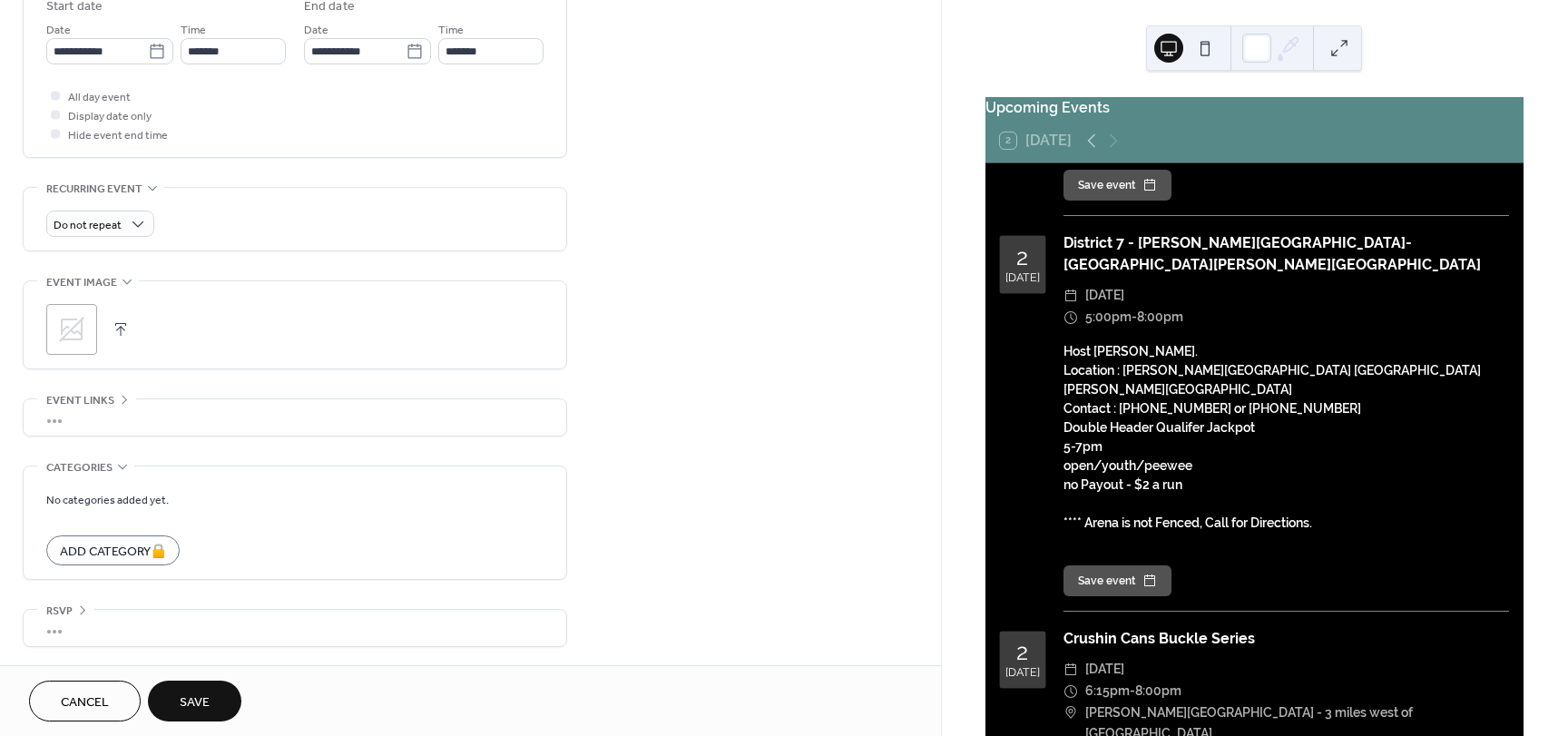 scroll, scrollTop: 944, scrollLeft: 0, axis: vertical 